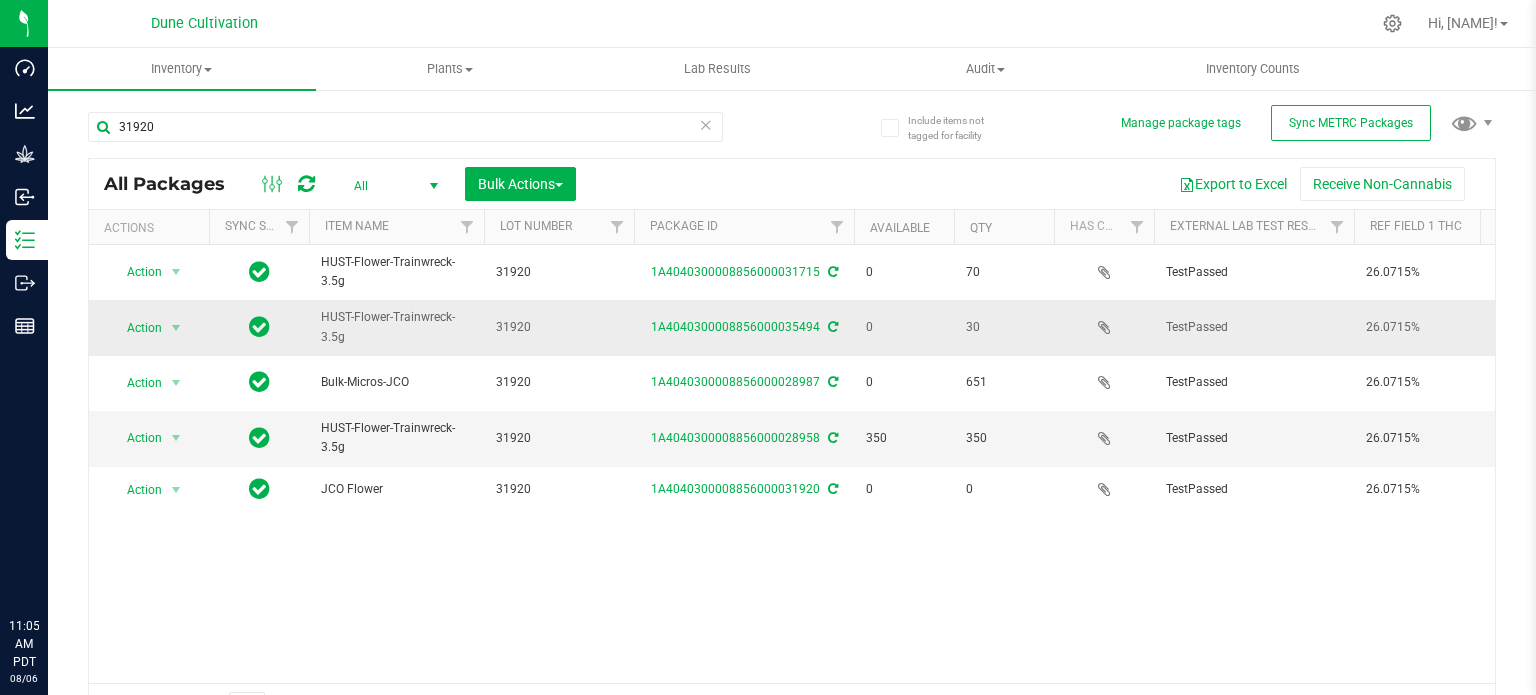 scroll, scrollTop: 0, scrollLeft: 0, axis: both 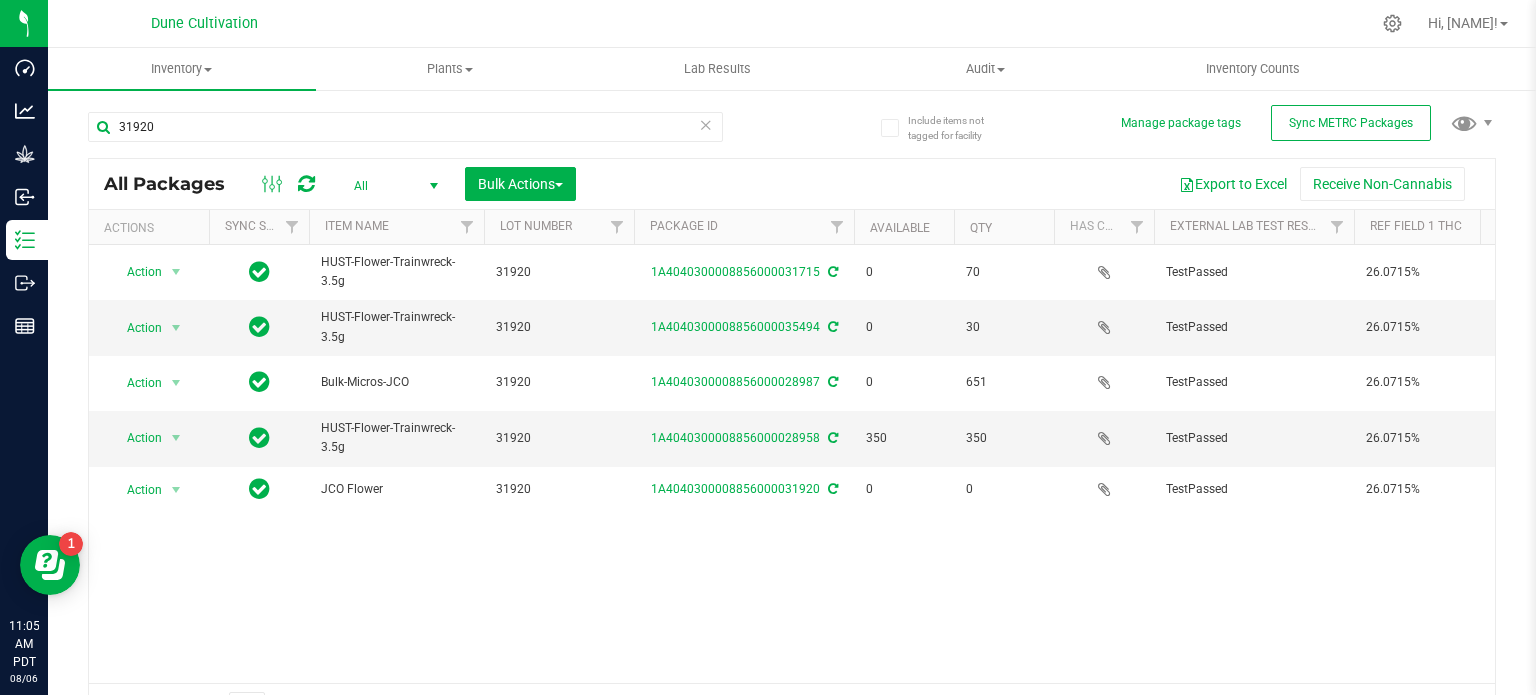 click on "Action Action Edit attributes Global inventory Locate package Package audit log Print package label See history View package order
HUST-Flower-Trainwreck-3.5g
31920
1A4040300008856000031715
0
70
TestPassed
26.0715%
JCO
.0527%
Assigned to order
00001656
JCO
Each
(3.5 g ea.)
26.0715 0.0527
Finished Product Vault
Pass" at bounding box center [792, 464] 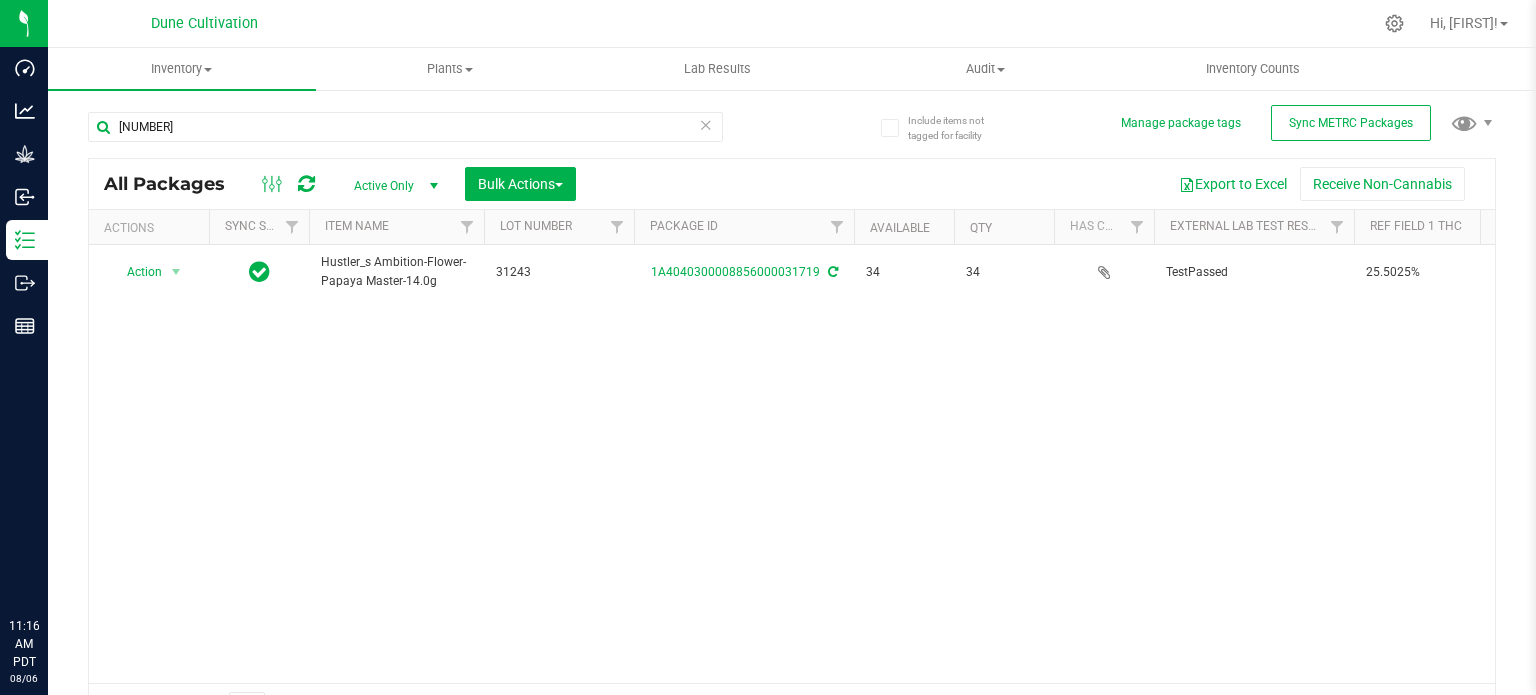 scroll, scrollTop: 0, scrollLeft: 0, axis: both 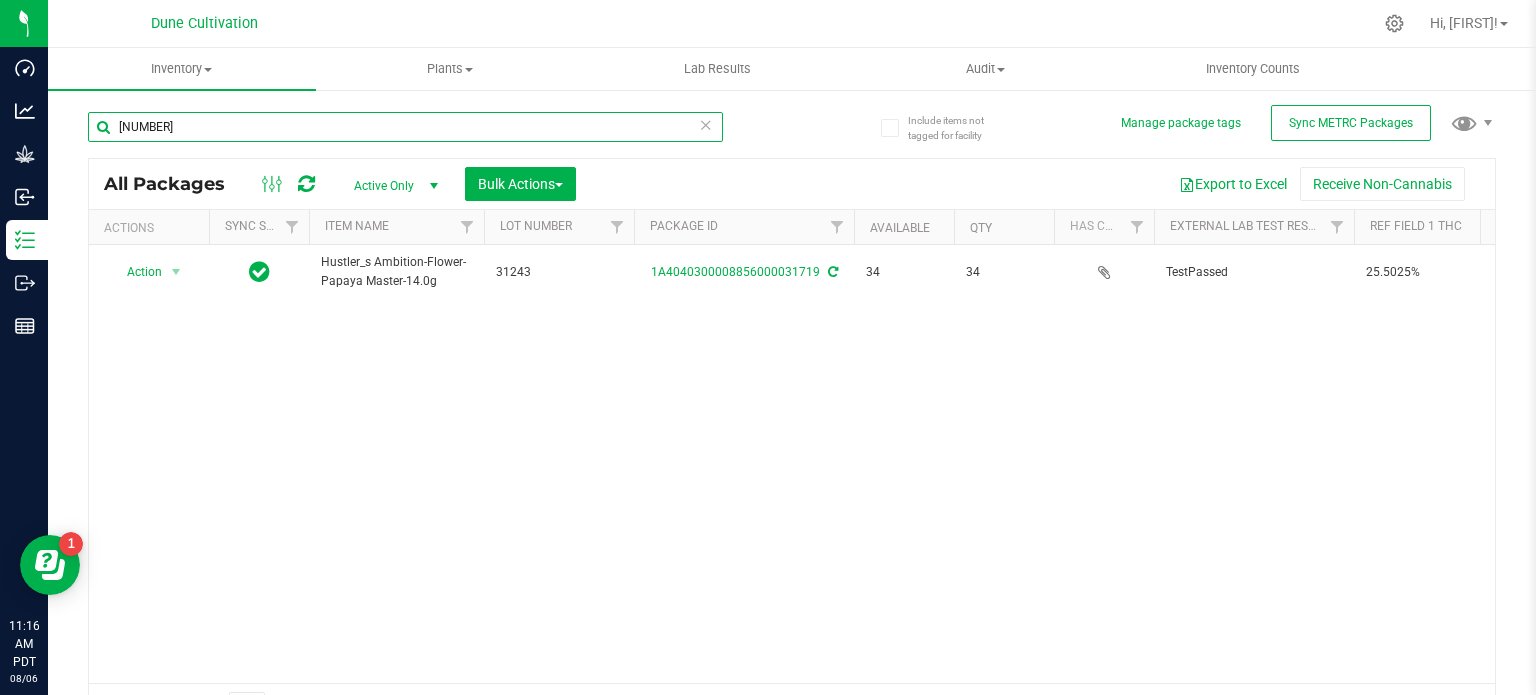 click on "[NUMBER]" at bounding box center (405, 127) 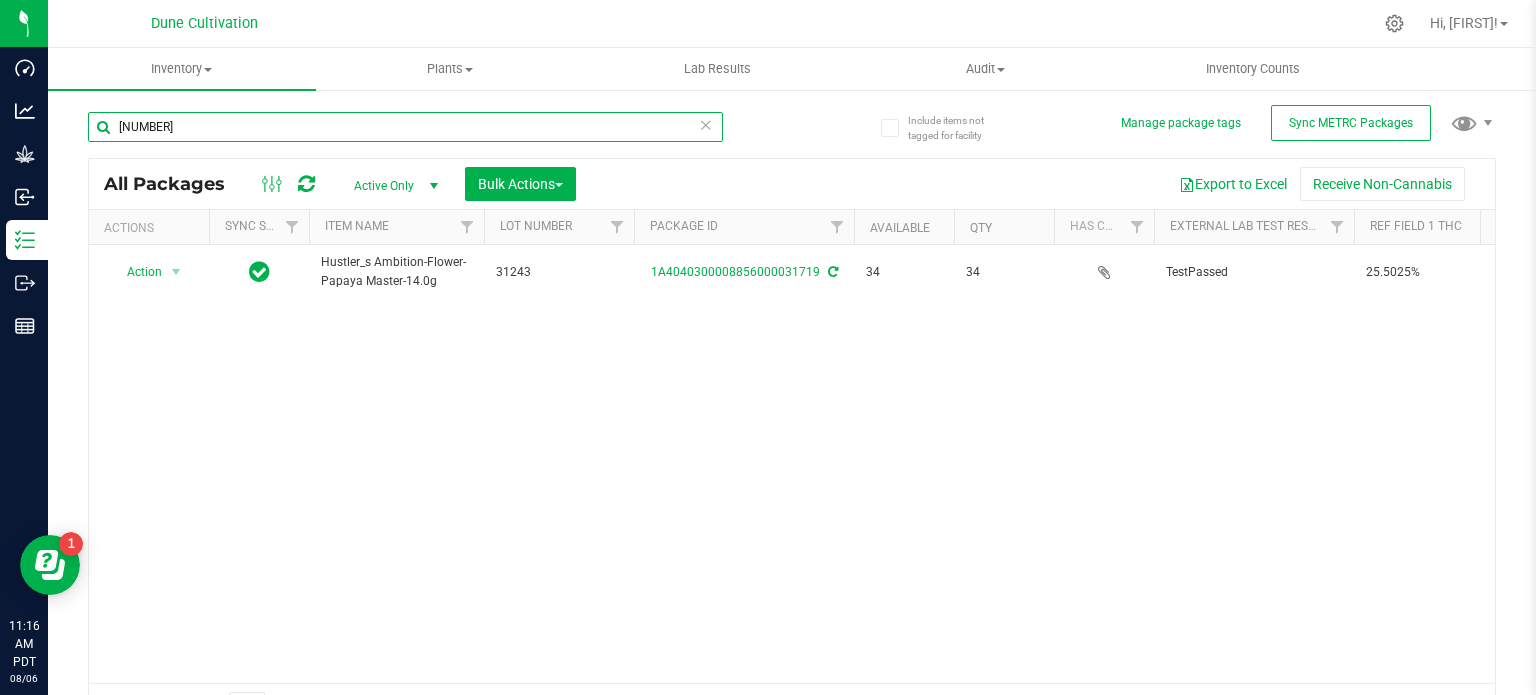 type on "[NUMBER]" 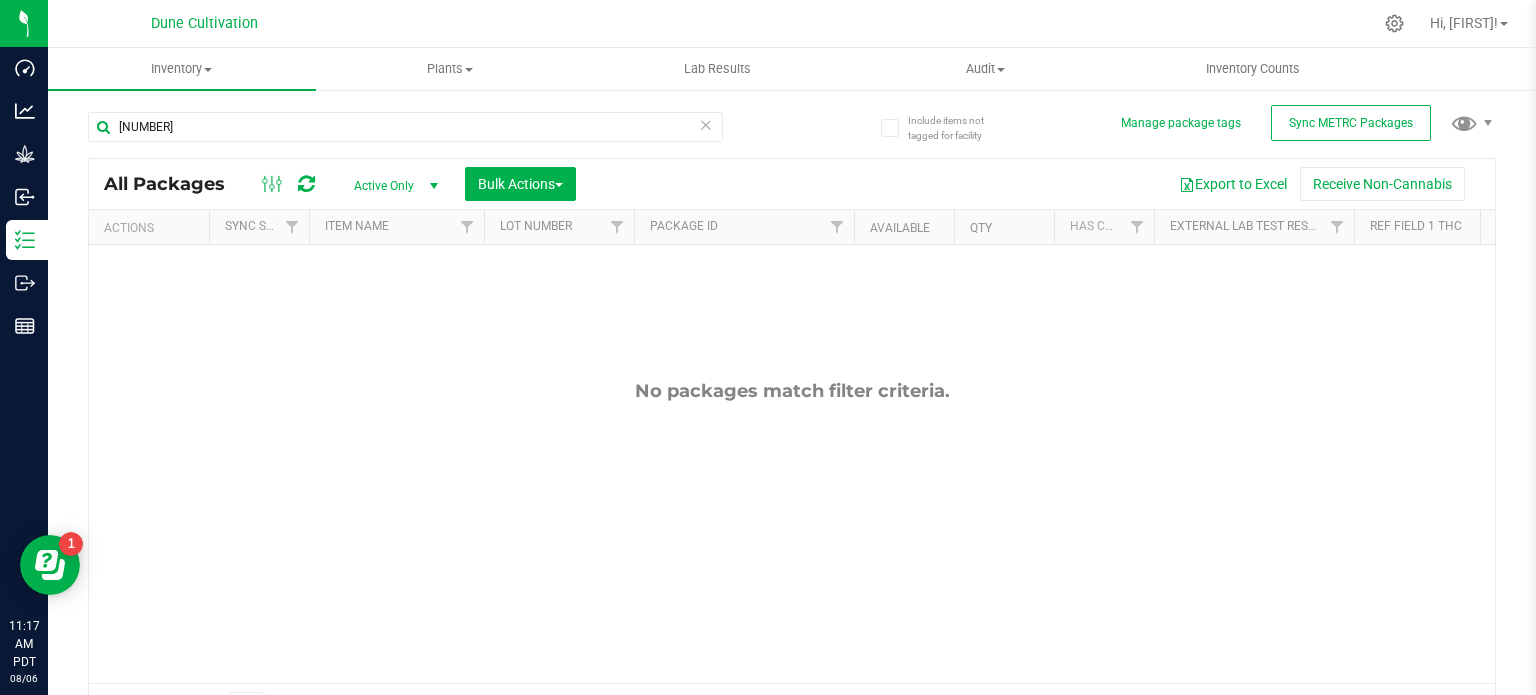 click on "Active Only" at bounding box center (392, 186) 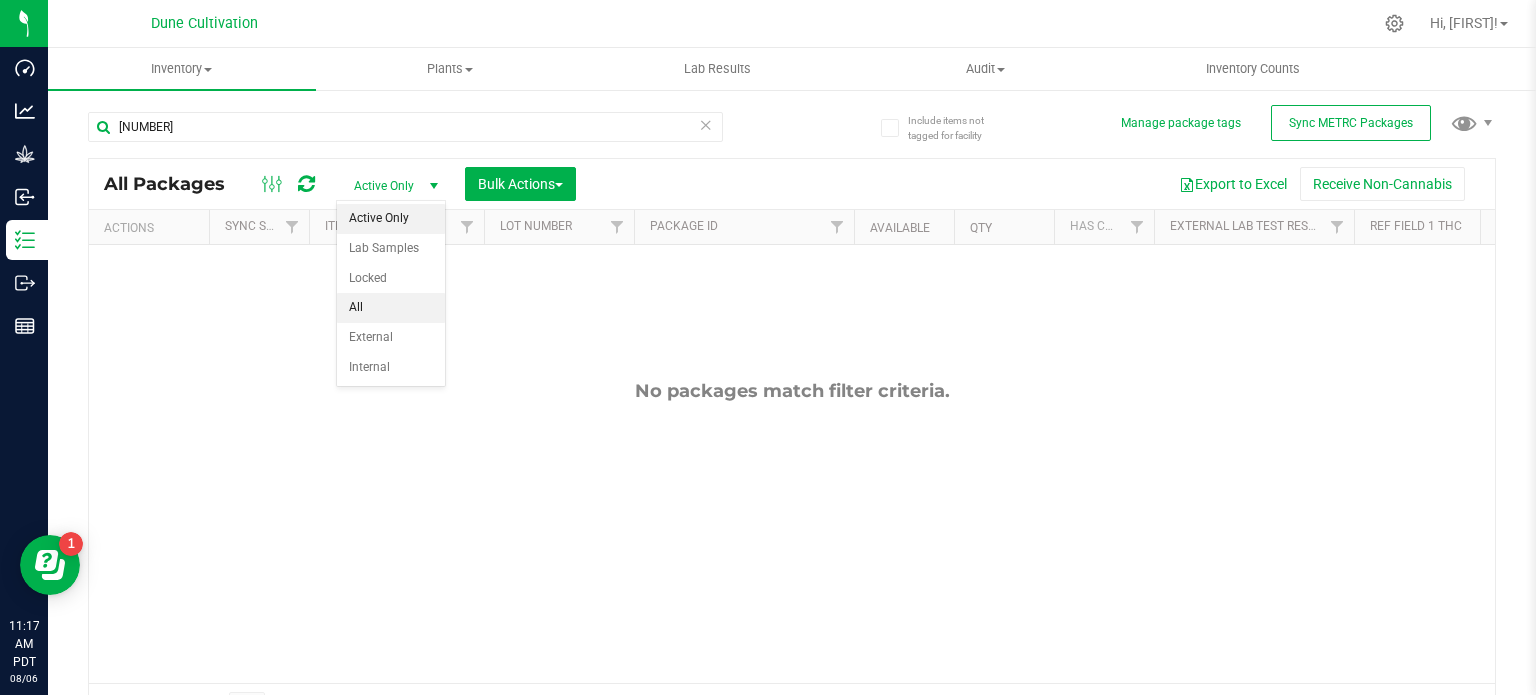click on "All" at bounding box center [391, 308] 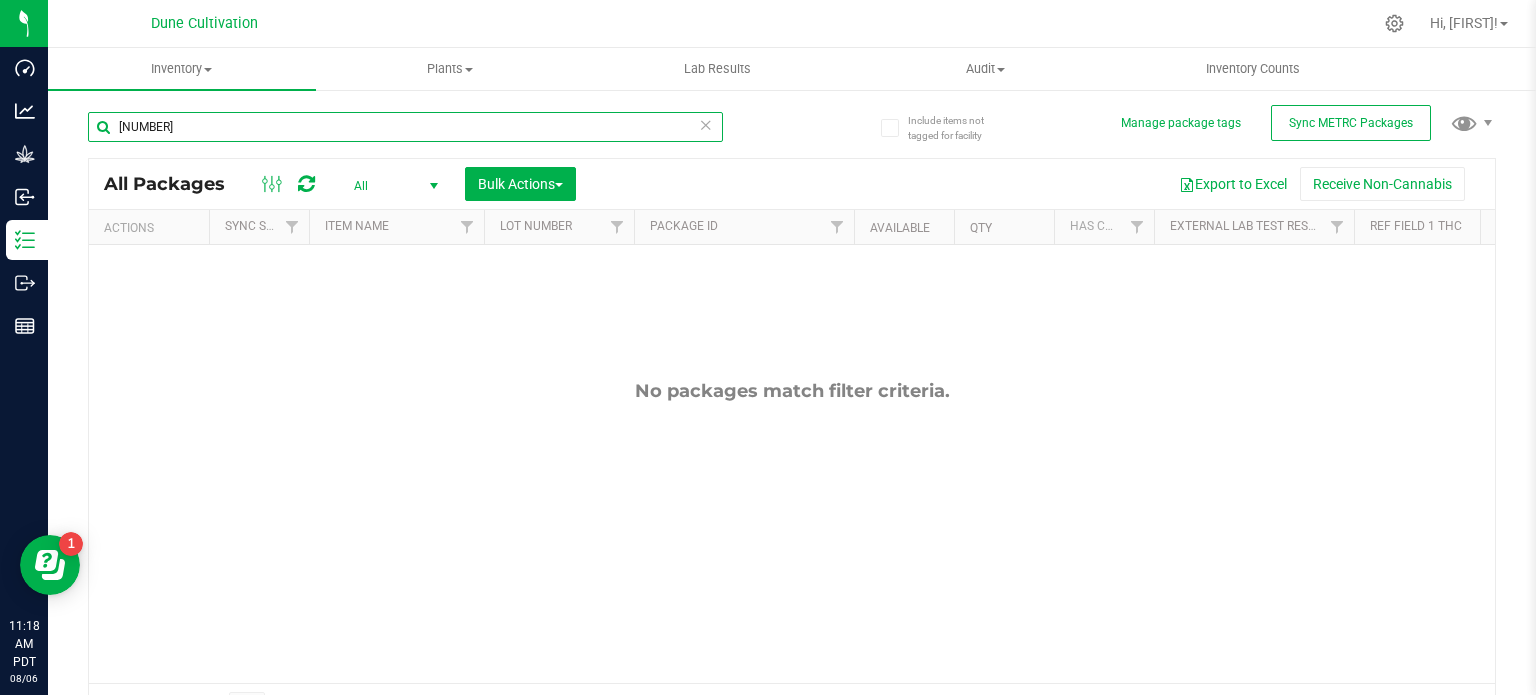 click on "[NUMBER]" at bounding box center (405, 127) 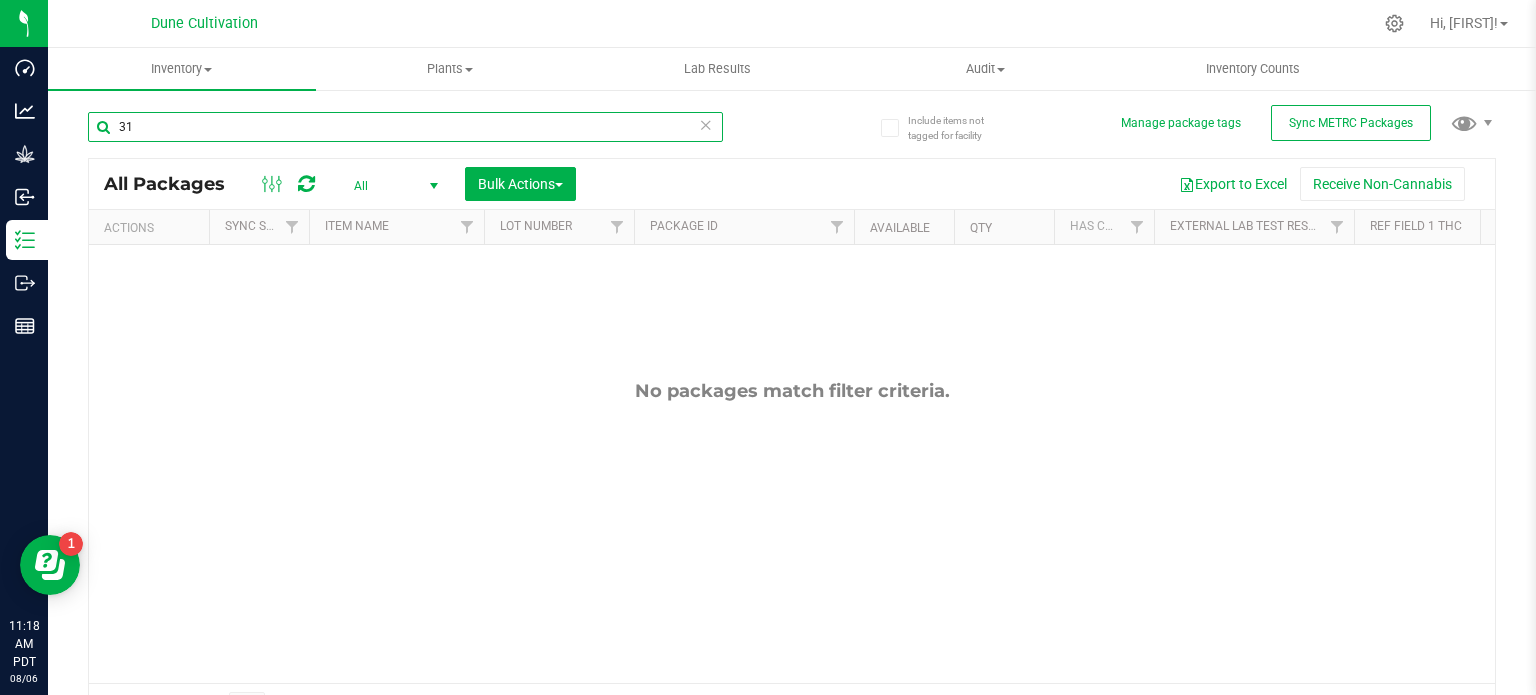 type on "3" 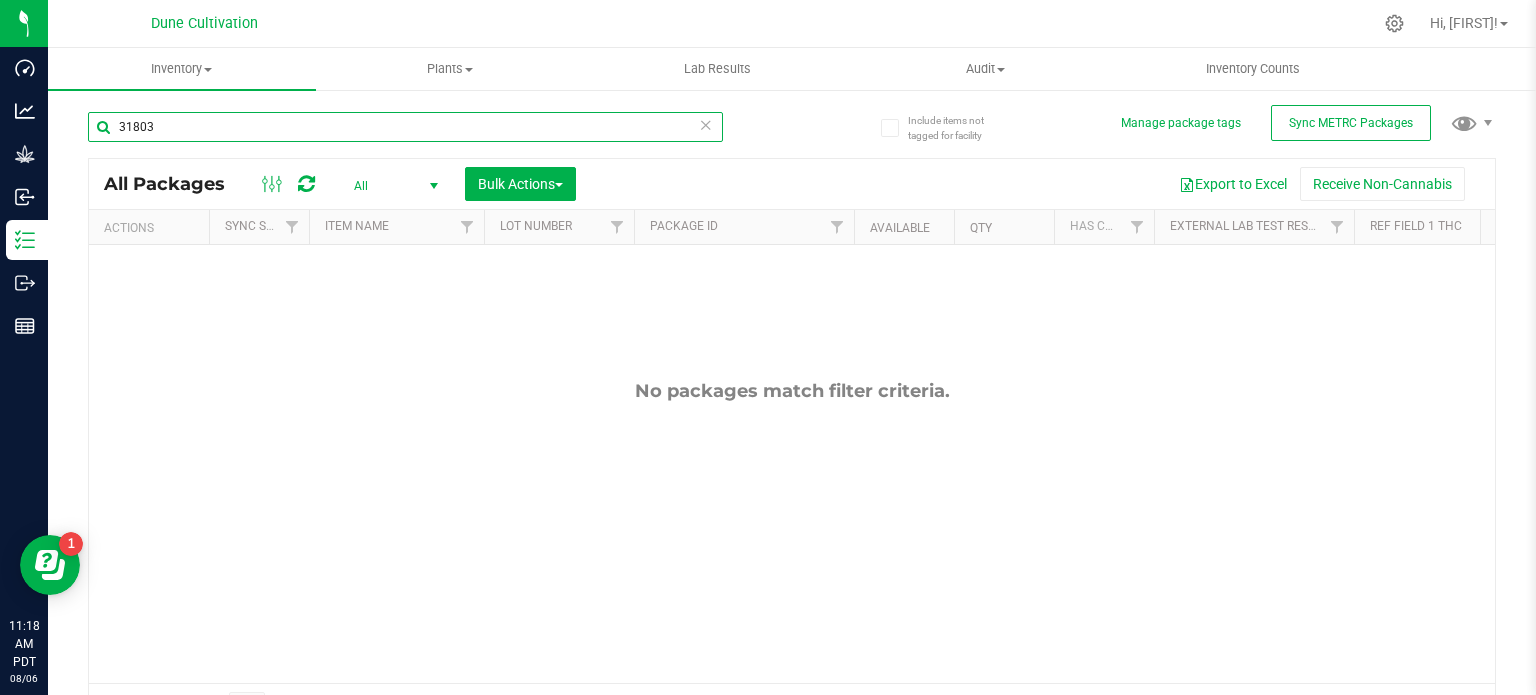type on "31803" 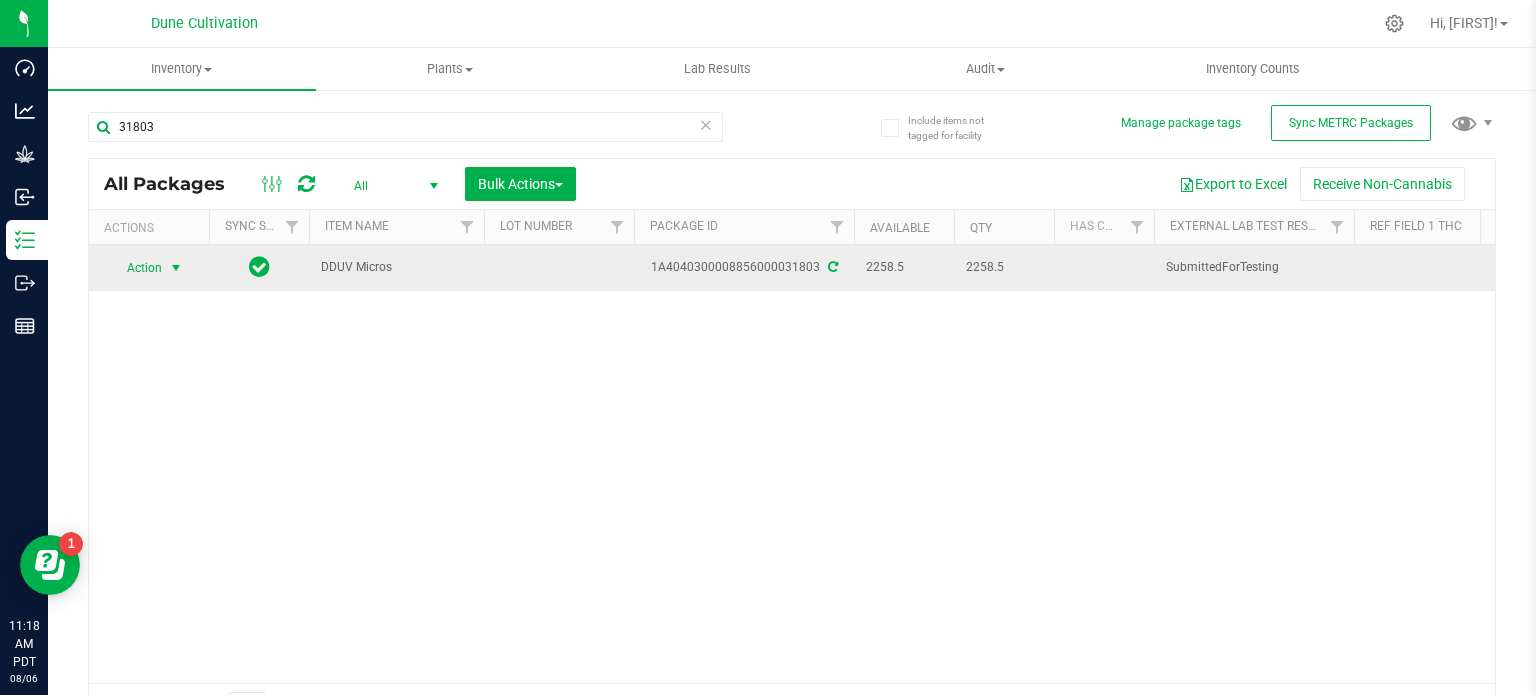 click at bounding box center (176, 268) 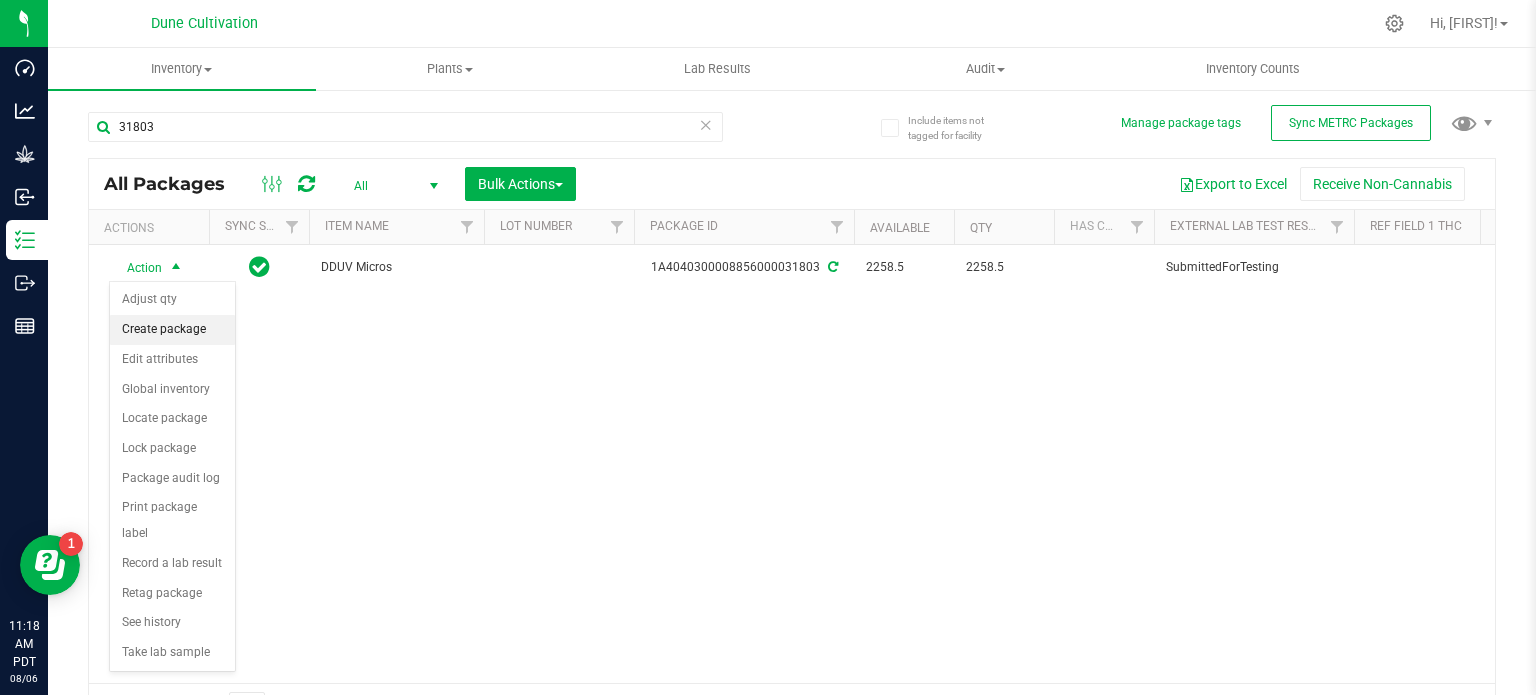 click on "Create package" at bounding box center [172, 330] 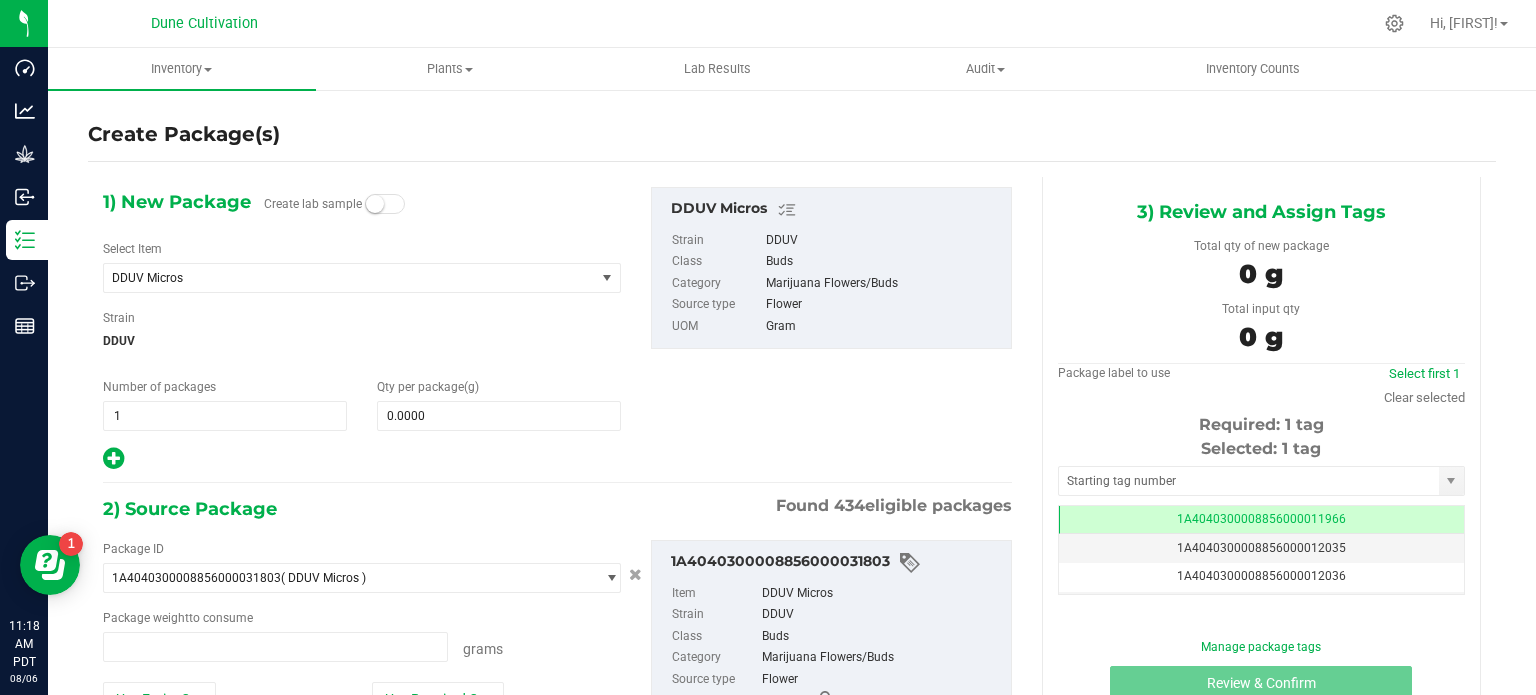 type on "0.0000 g" 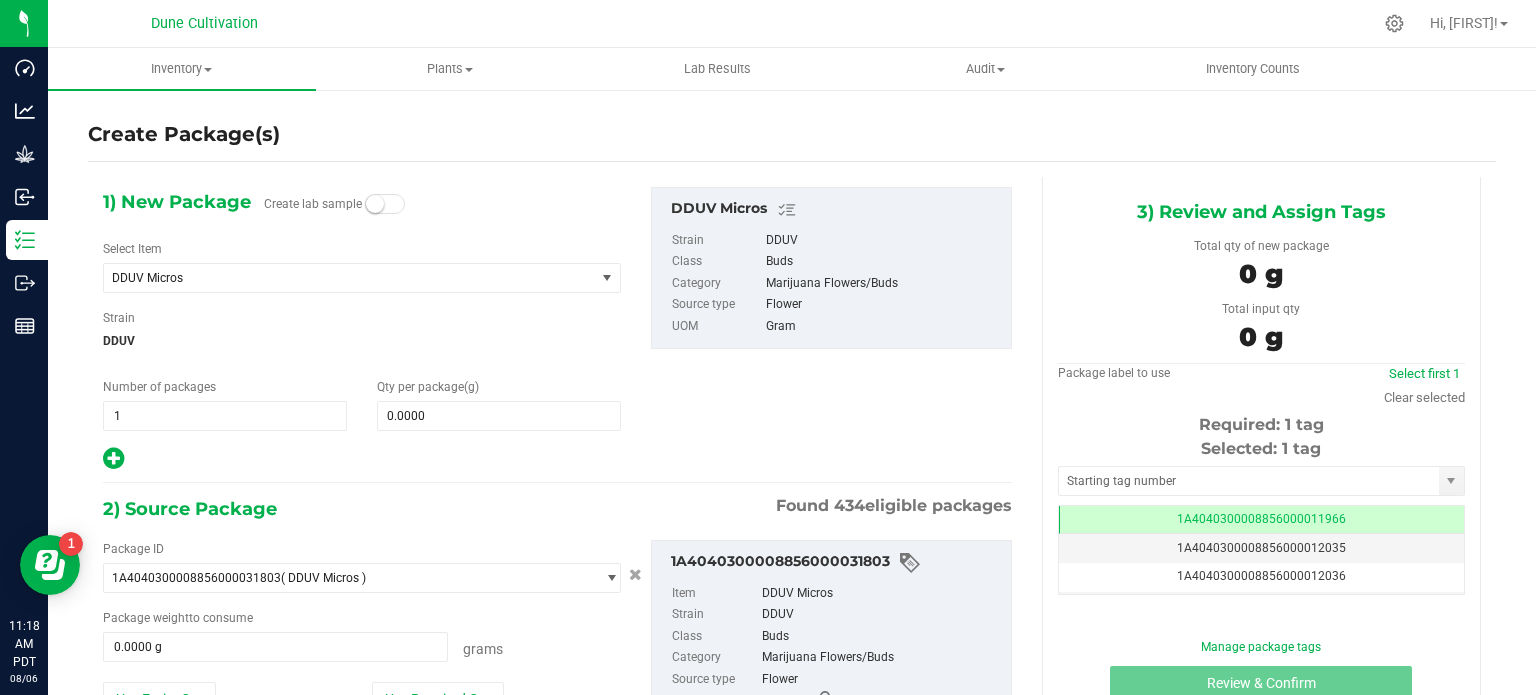 scroll, scrollTop: 0, scrollLeft: 0, axis: both 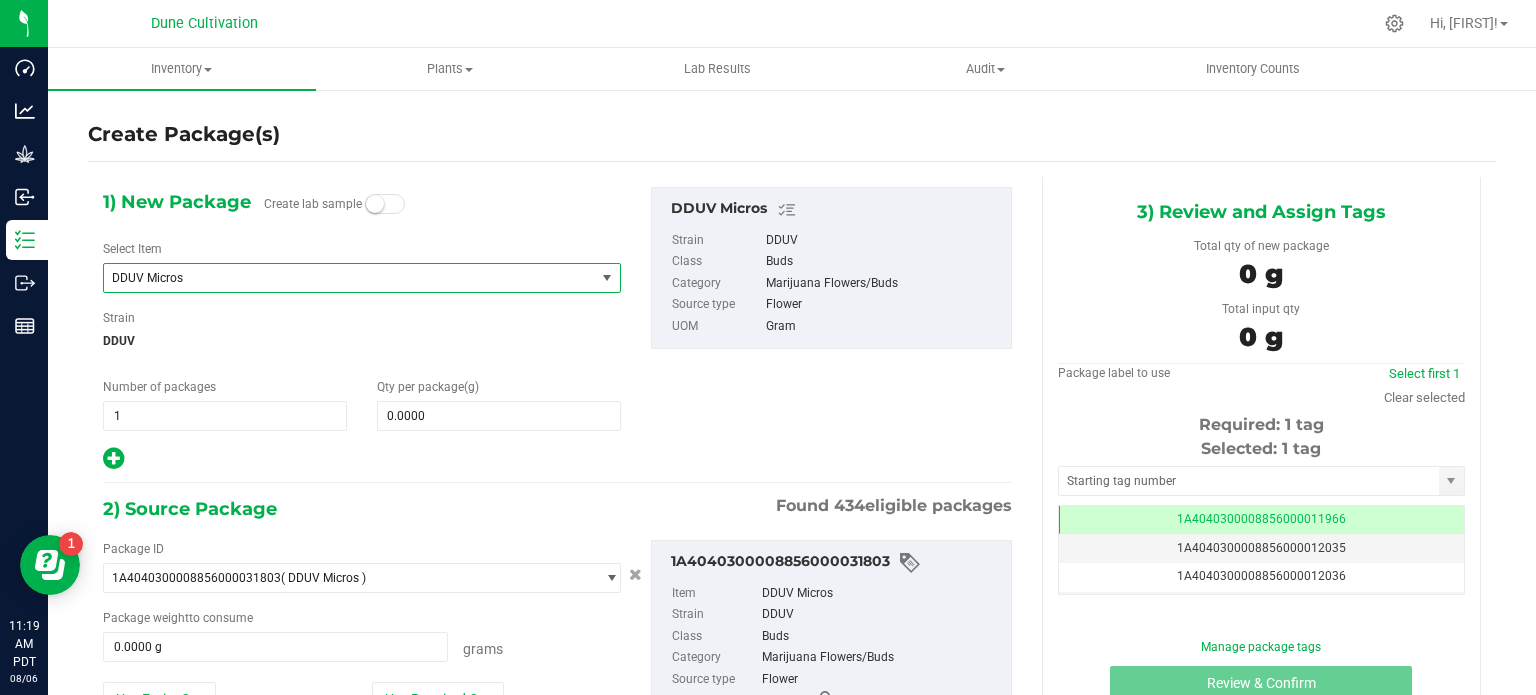 click on "DDUV Micros" at bounding box center (349, 278) 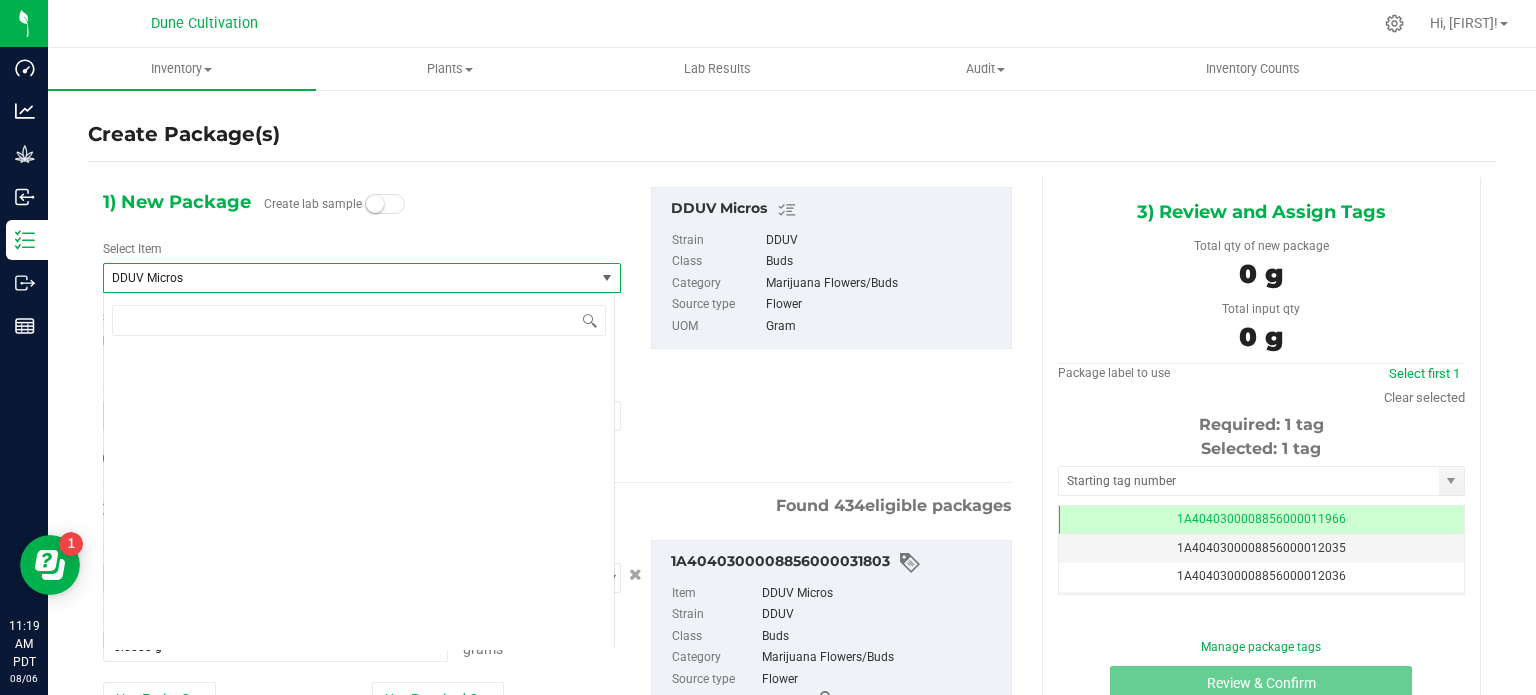 scroll, scrollTop: 15820, scrollLeft: 0, axis: vertical 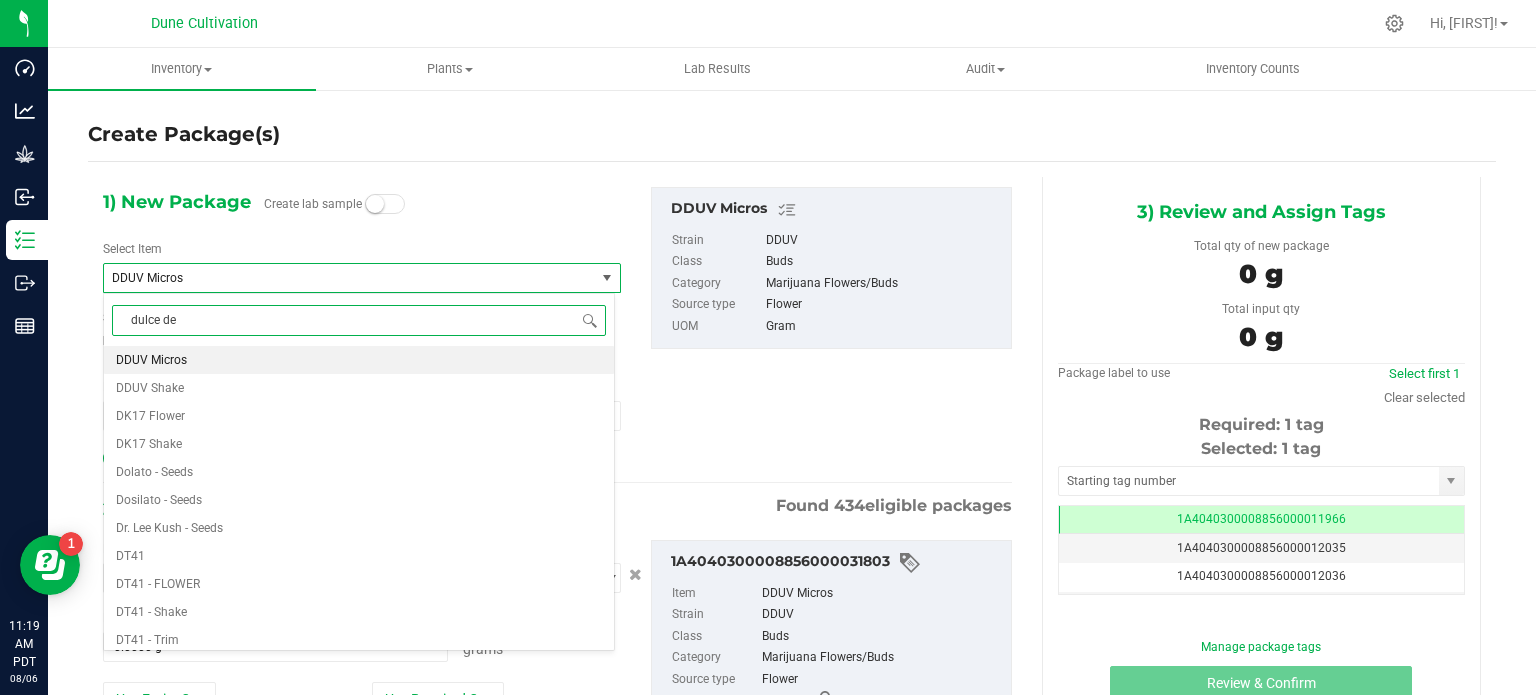 type on "dulce de u" 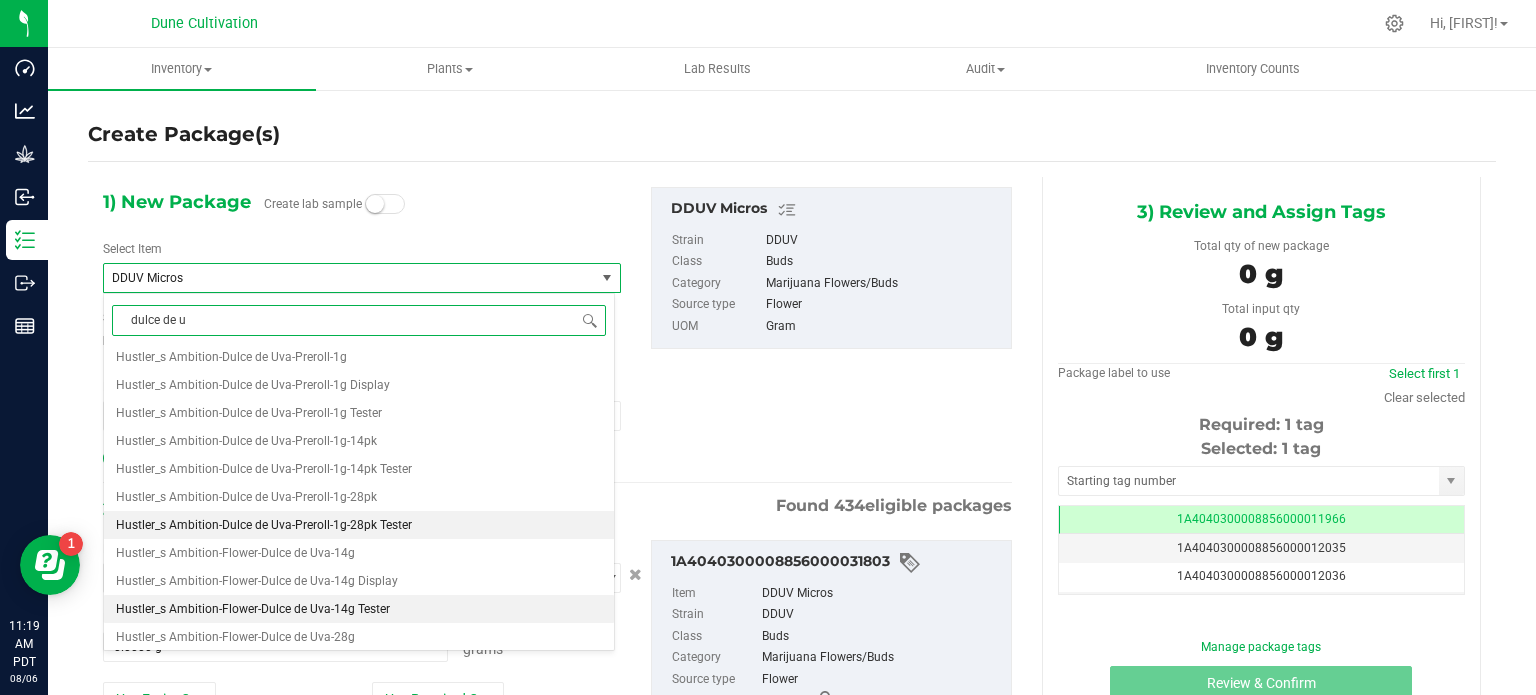 scroll, scrollTop: 88, scrollLeft: 0, axis: vertical 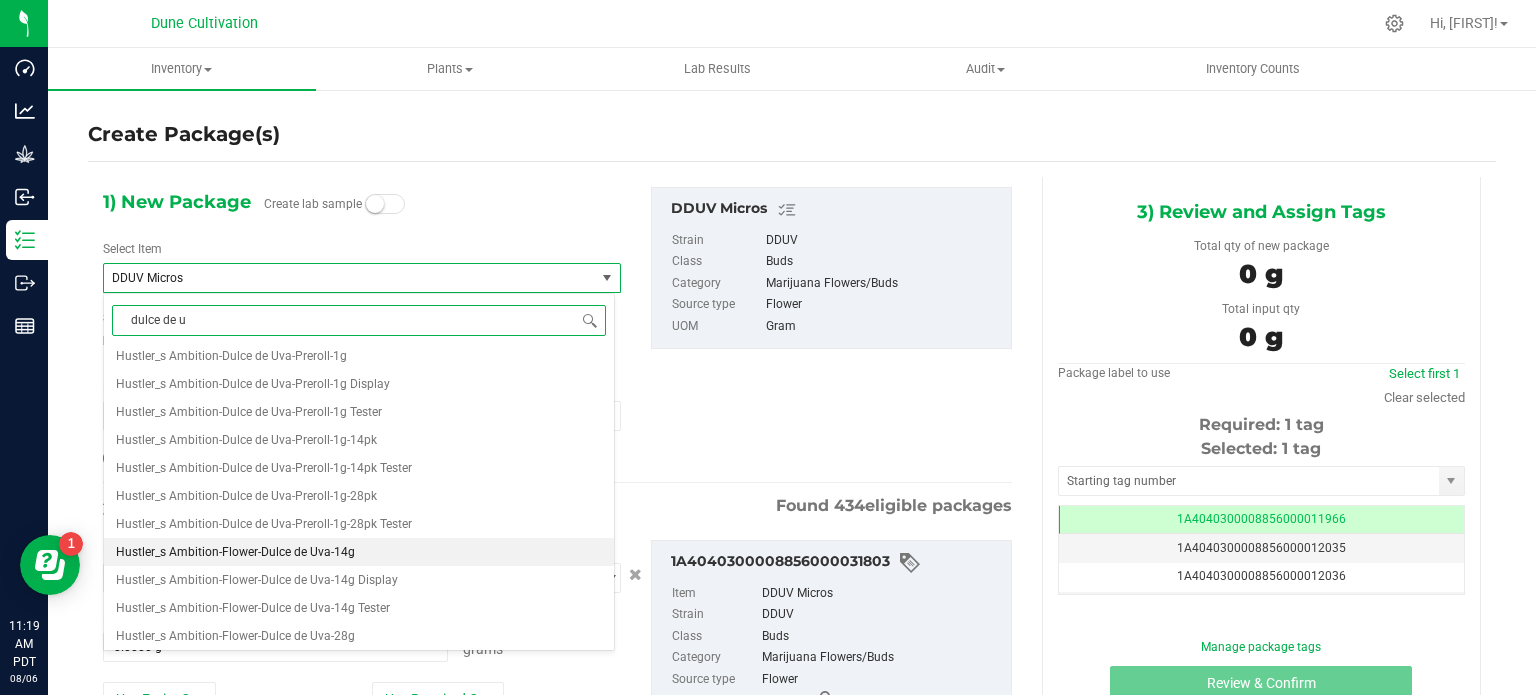 click on "Hustler_s Ambition-Flower-Dulce de Uva-14g" at bounding box center [359, 552] 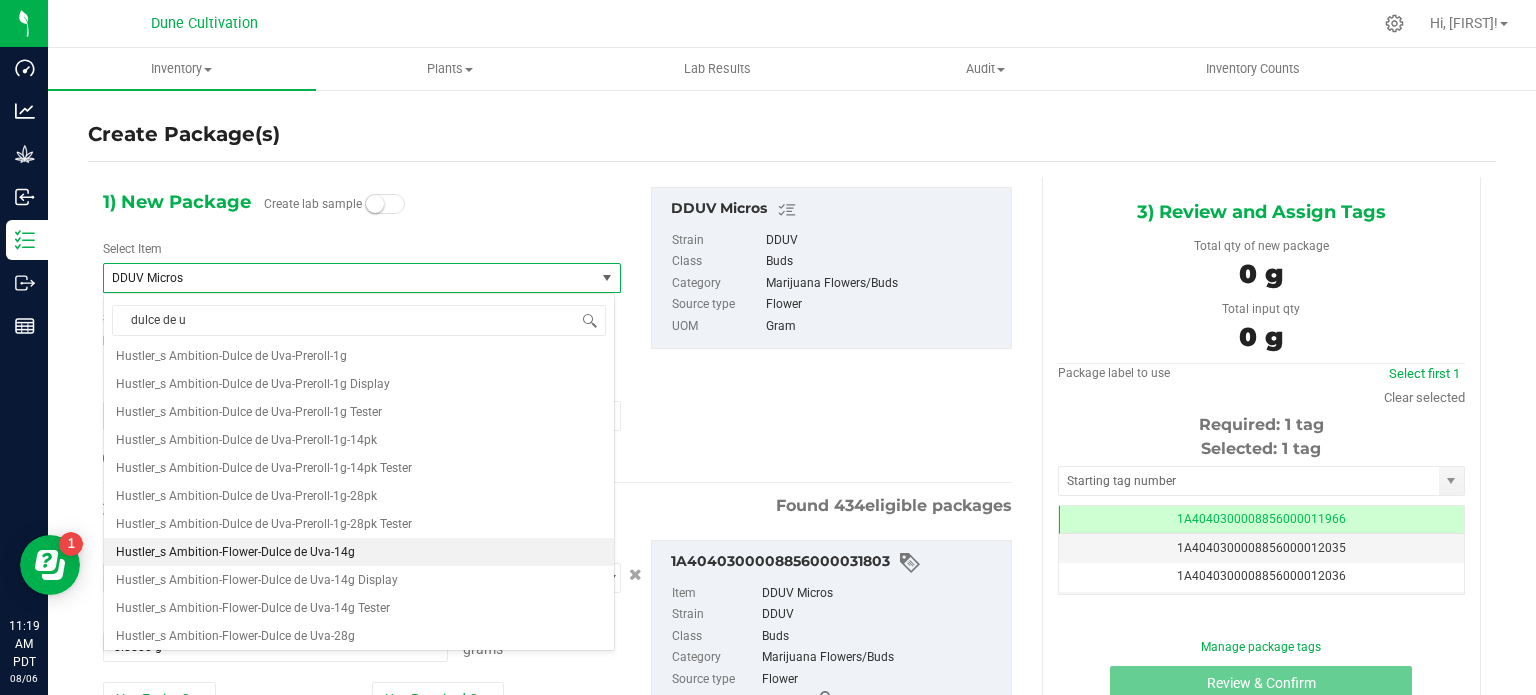 type 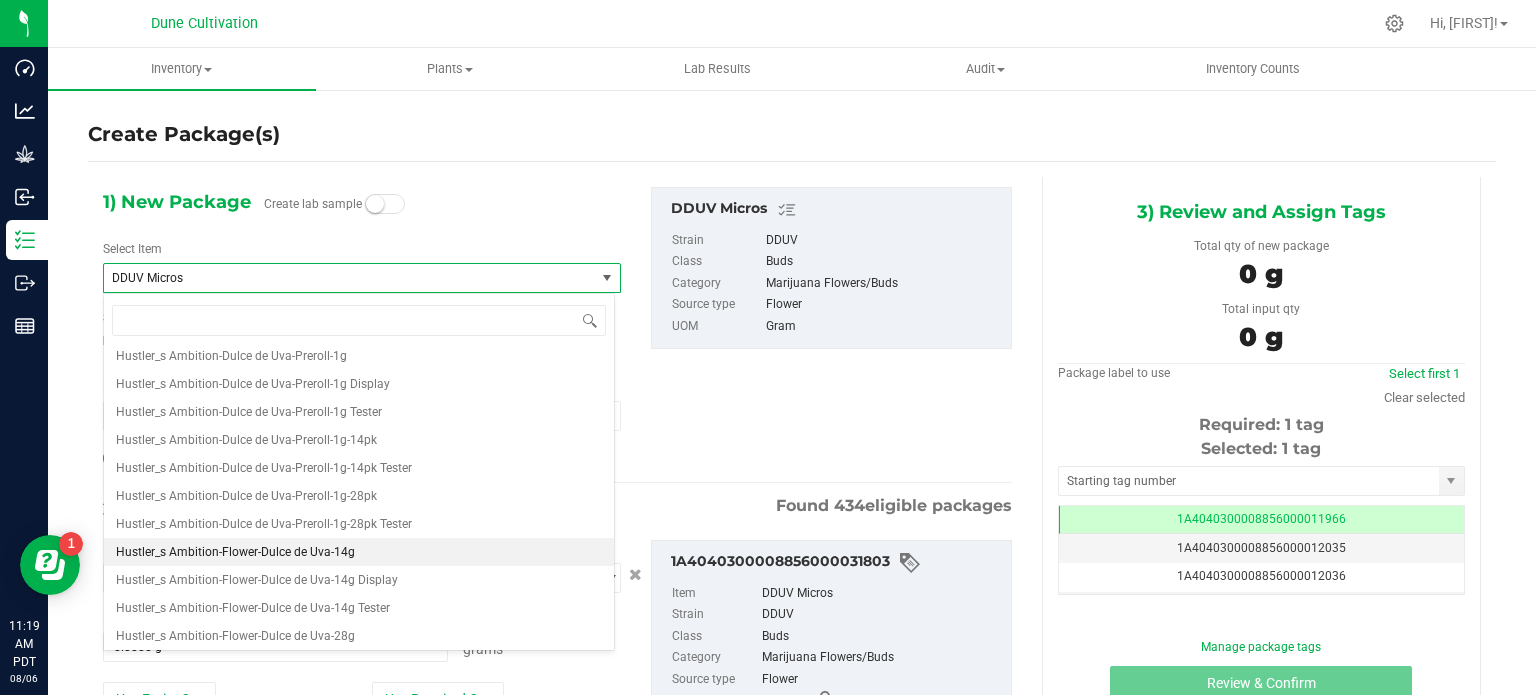 type on "0" 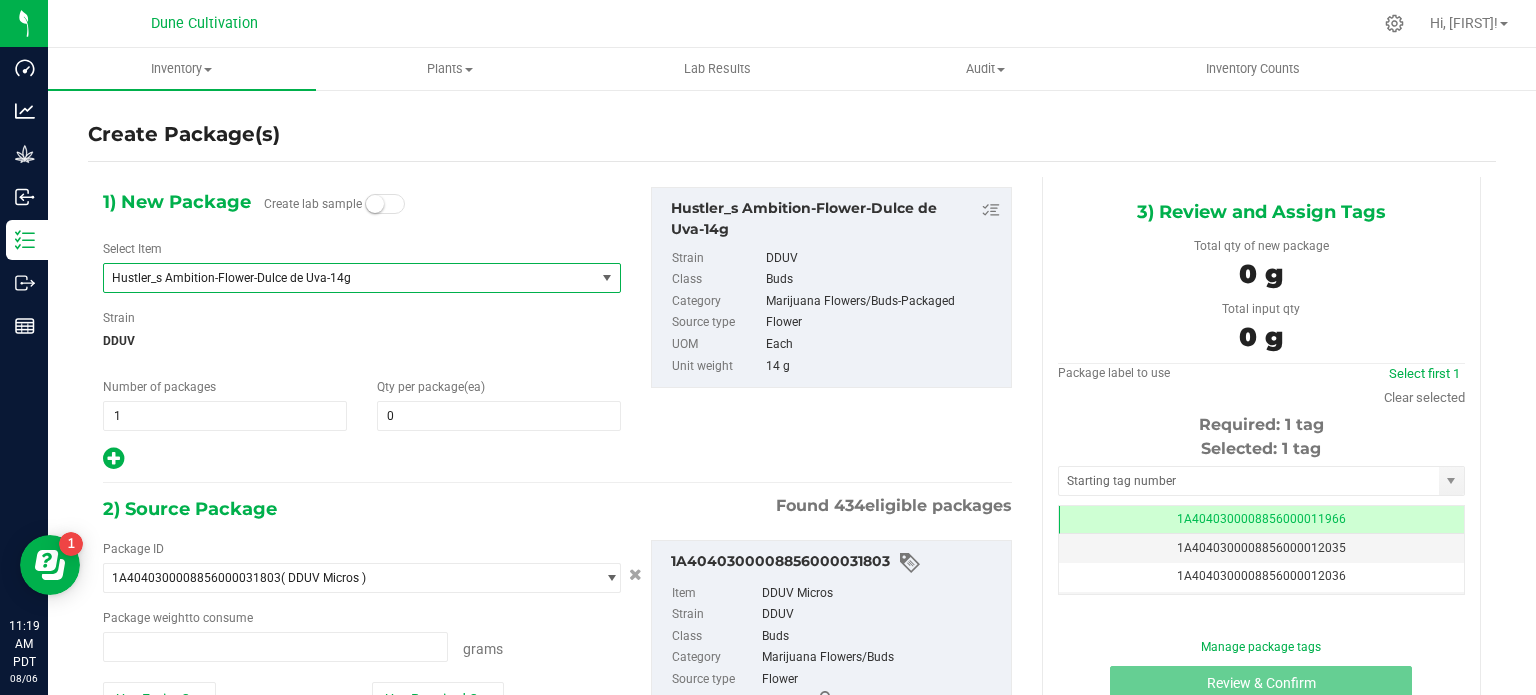 type on "0.0000 g" 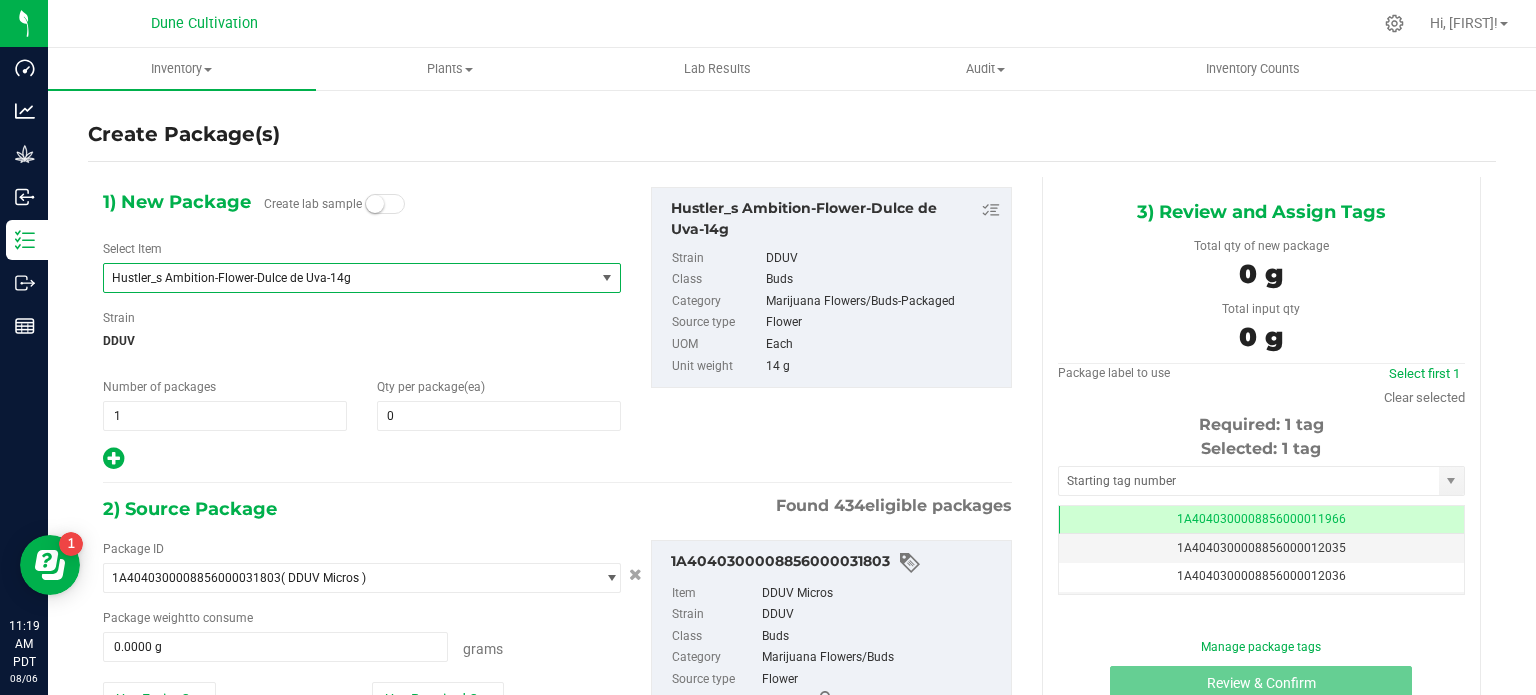 click on "Hustler_s Ambition-Flower-Dulce de Uva-14g" at bounding box center [340, 278] 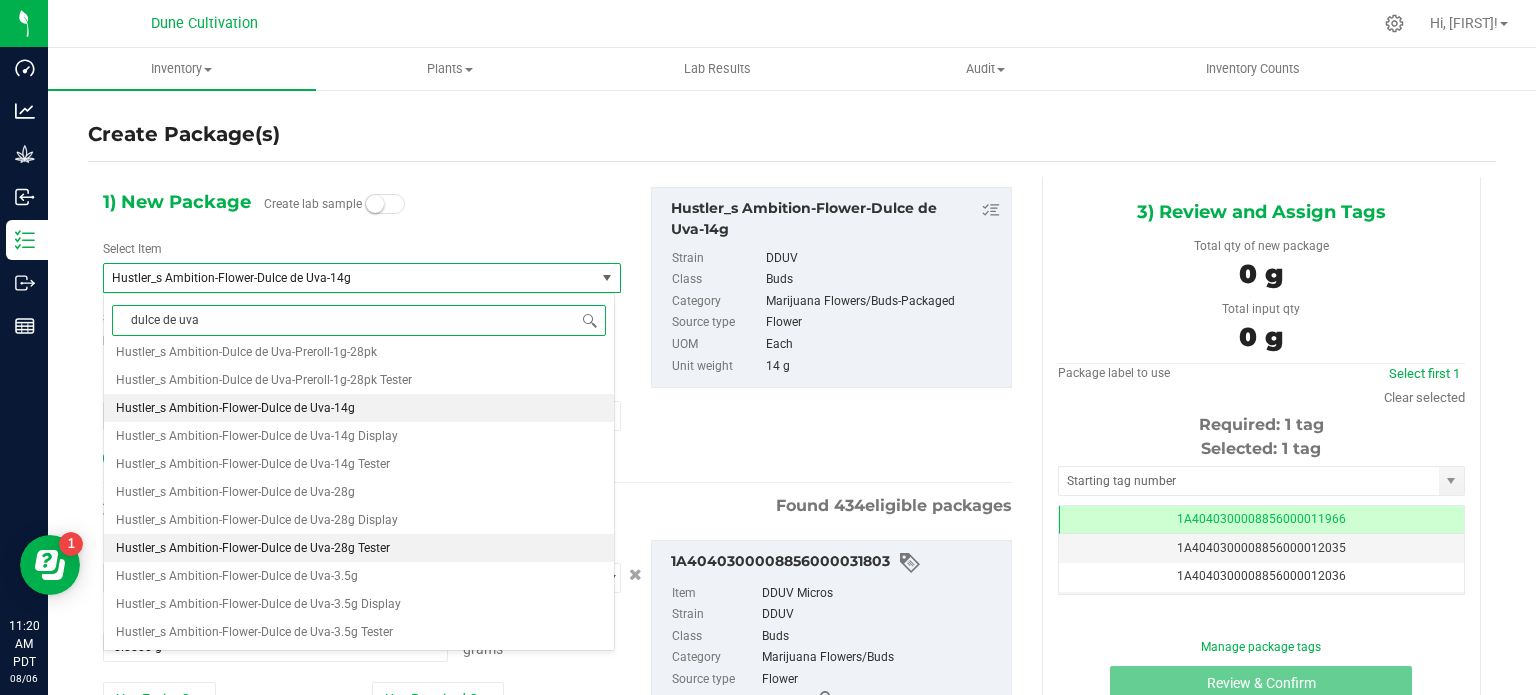 scroll, scrollTop: 0, scrollLeft: 0, axis: both 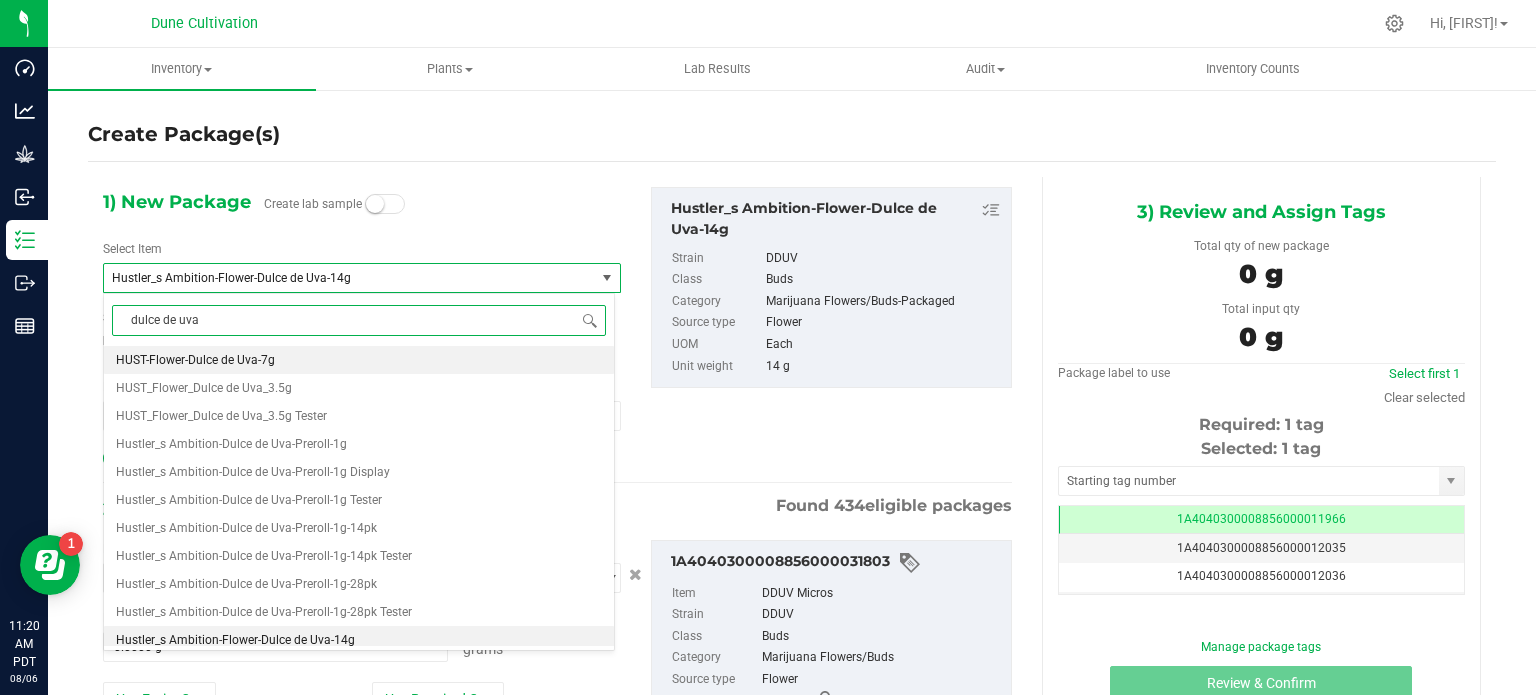 type on "dulce de uva" 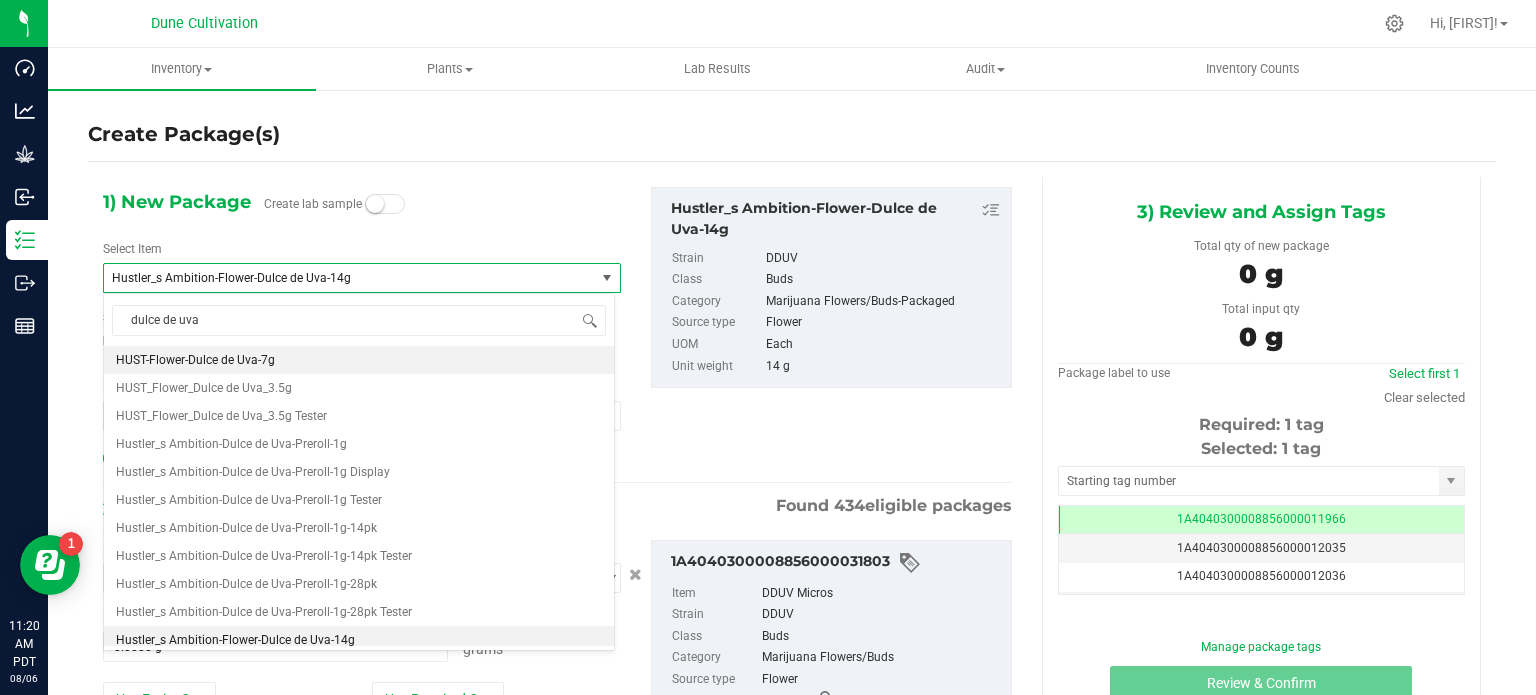 click on "1) New Package
Create lab sample
Select Item
Hustler_s Ambition-Flower-Dulce de Uva-14g
HUST-Flower-Dulce de Uva-7g HUST_Flower_Dulce de Uva_3.5g HUST_Flower_Dulce de Uva_3.5g Tester Hustler_s Ambition-Dulce de Uva-Preroll-1g Hustler_s Ambition-Dulce de Uva-Preroll-1g Display Hustler_s Ambition-Dulce de Uva-Preroll-1g Tester Hustler_s Ambition-Dulce de Uva-Preroll-1g-14pk Hustler_s Ambition-Dulce de Uva-Preroll-1g-14pk Tester Hustler_s Ambition-Dulce de Uva-Preroll-1g-28pk Hustler_s Ambition-Dulce de Uva-Preroll-1g-28pk Tester" at bounding box center [557, 484] 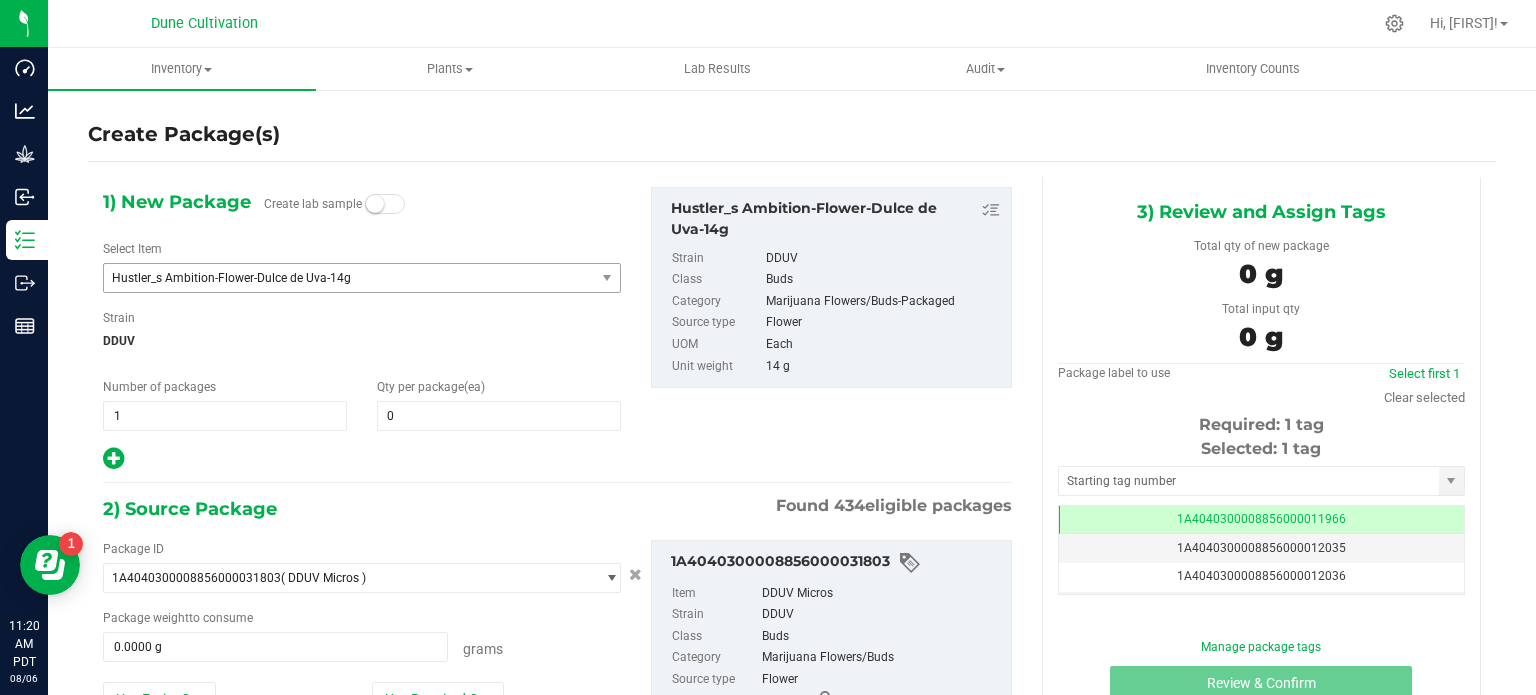 scroll, scrollTop: 108, scrollLeft: 0, axis: vertical 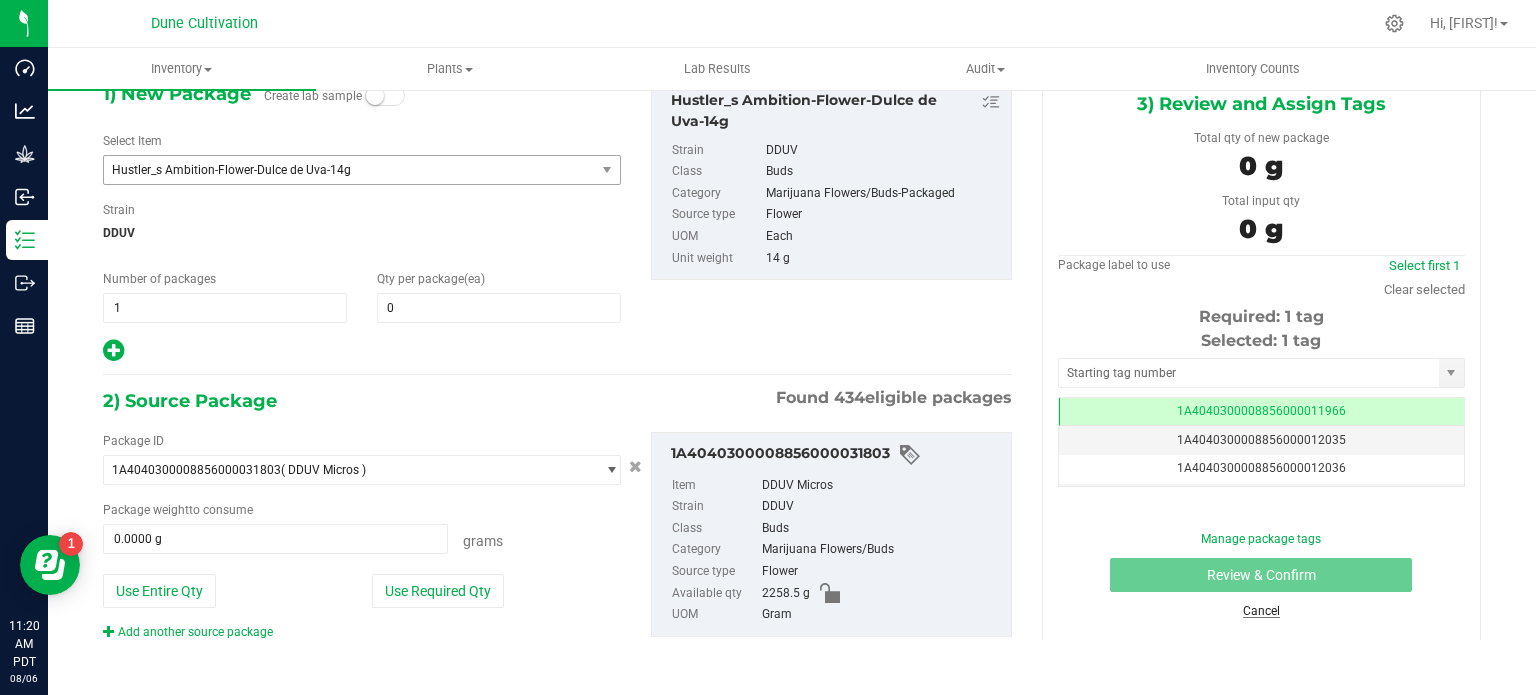 click on "Cancel" at bounding box center [1261, 611] 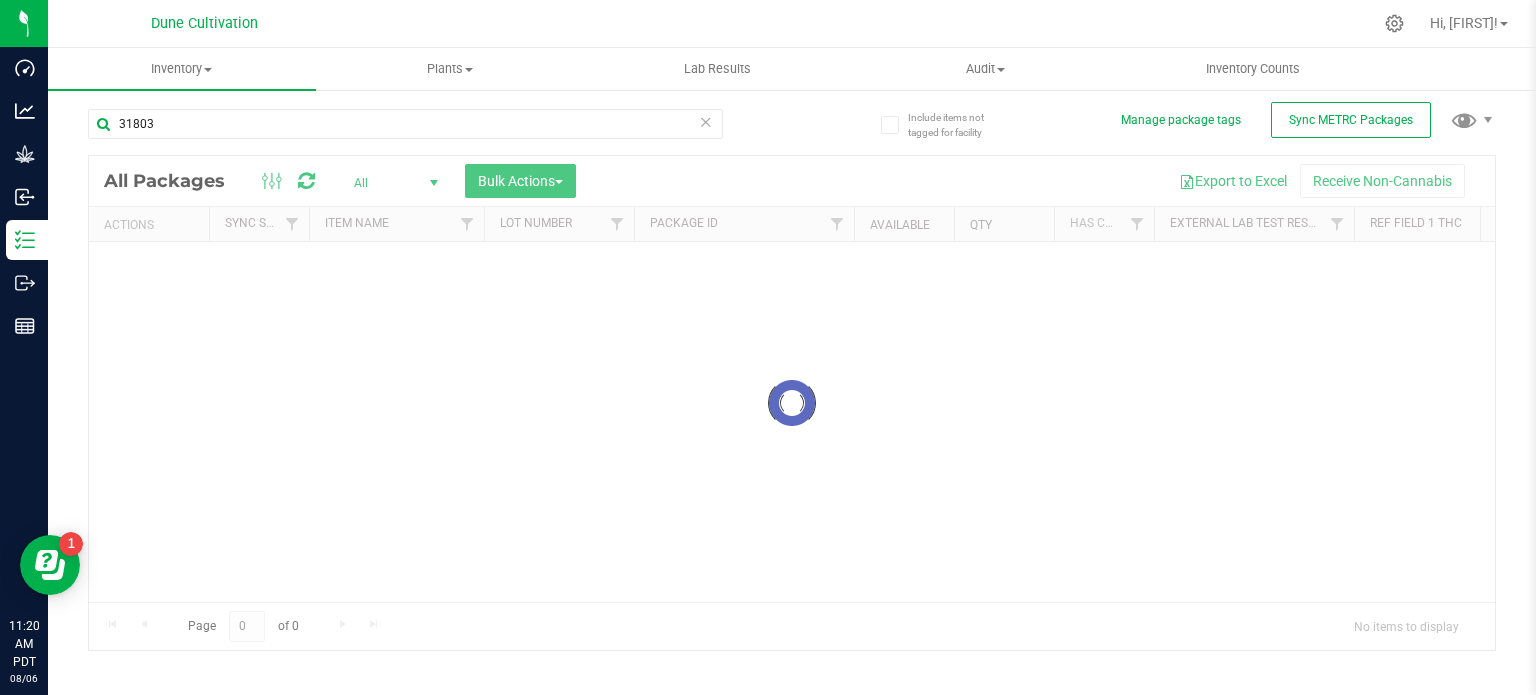 scroll, scrollTop: 3, scrollLeft: 0, axis: vertical 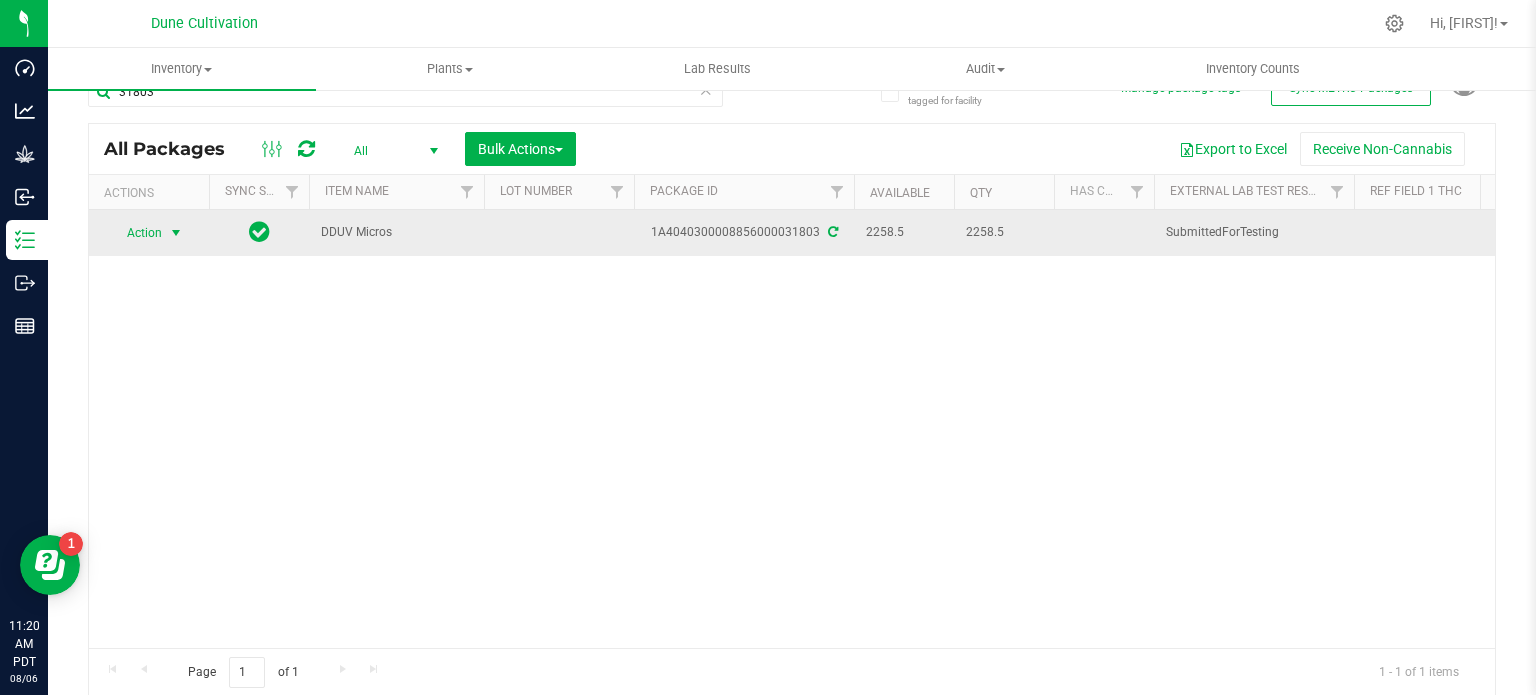 click at bounding box center (176, 233) 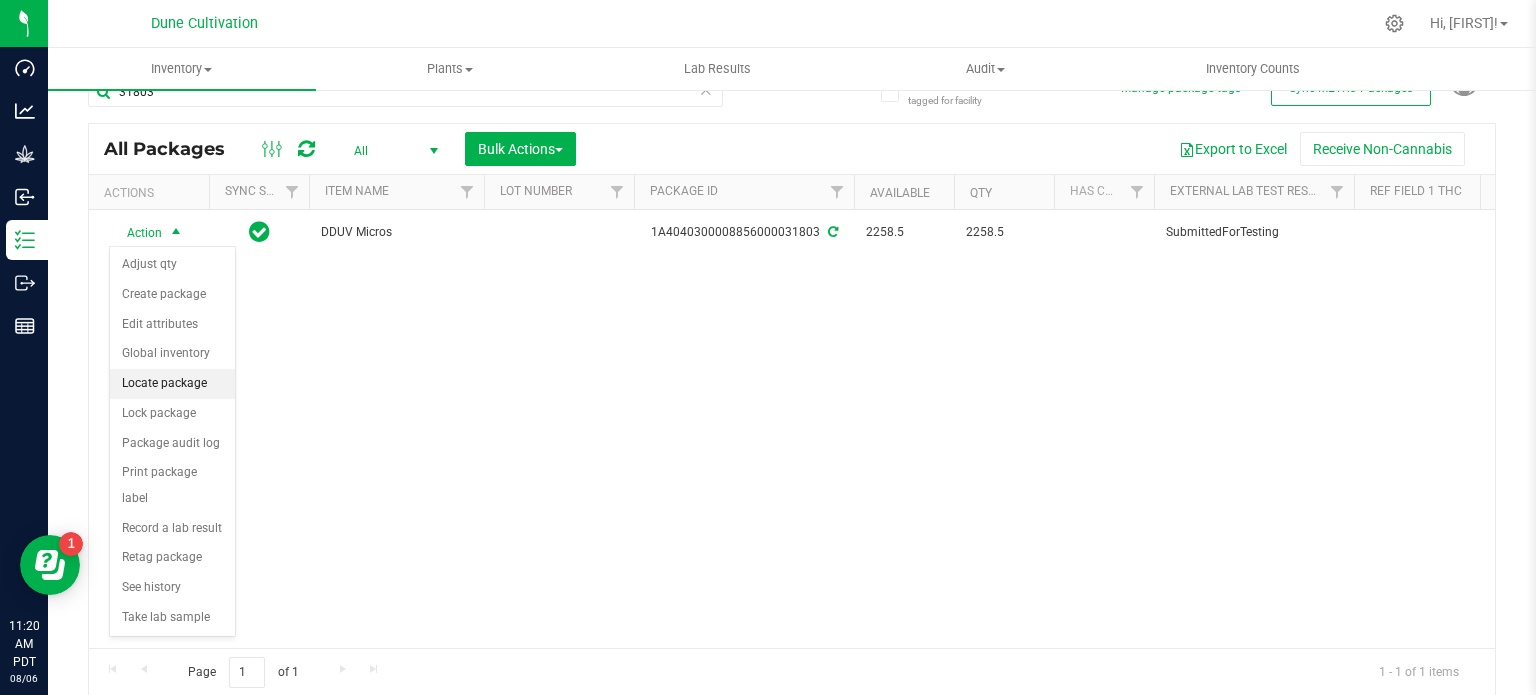 click on "Locate package" at bounding box center (172, 384) 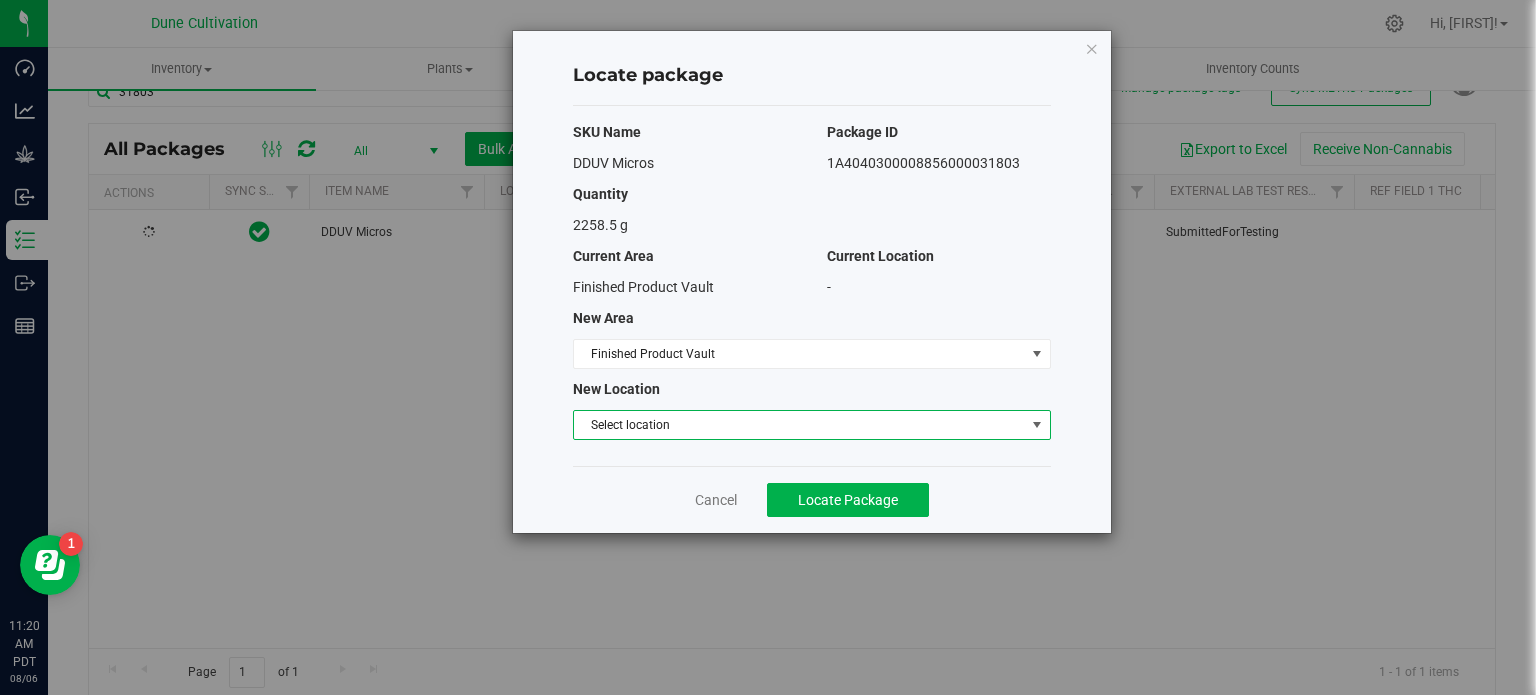 click on "Select location" at bounding box center (799, 425) 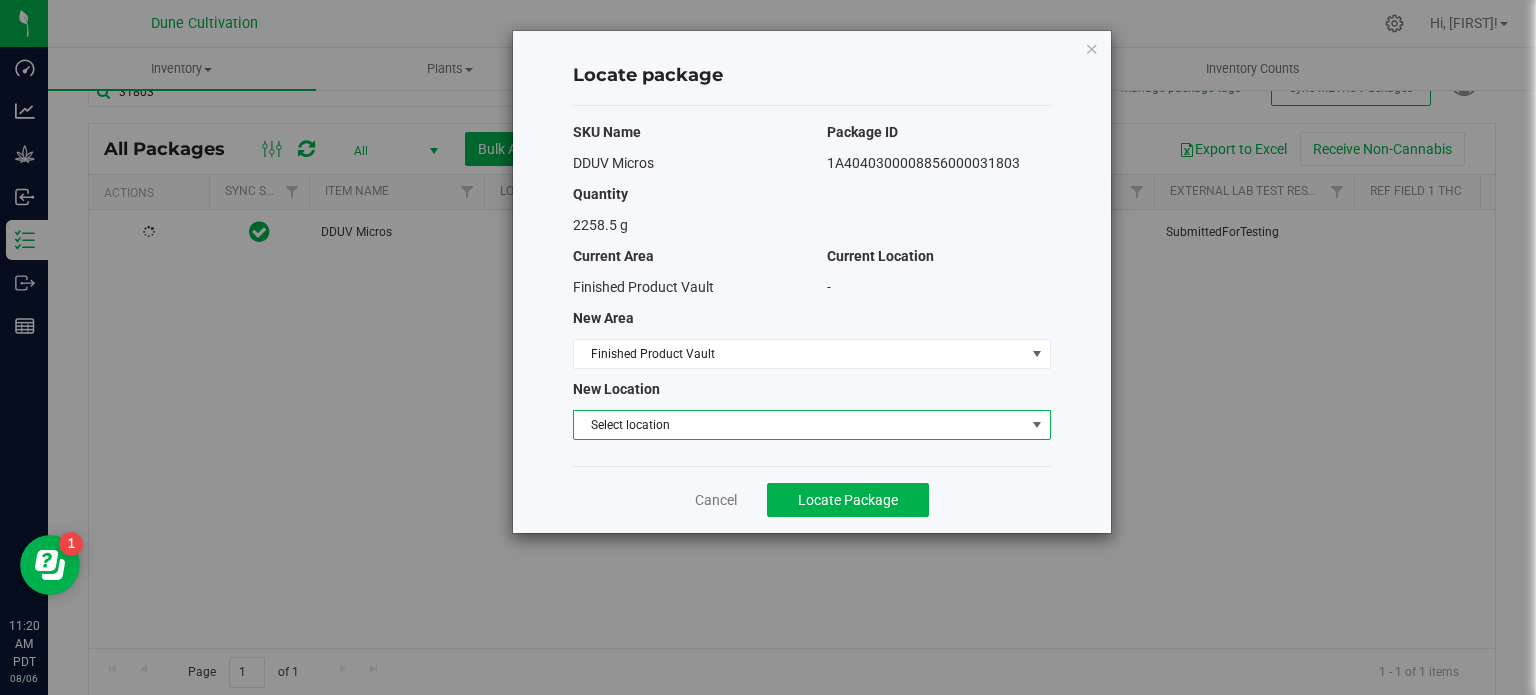 click on "Locate package
SKU Name
Package ID
DDUV Micros
1A4040300008856000031803
Quantity
2258.5 g
Current Area
Current Location
Finished Product Vault
-
New Area
Finished Product Vault Select area Cure 1 Cure Room Dry Cure 1 Vault Dry Cure 2 Vault Finished Product Vault Hallway Storage Non-cannabis warehouse 1 Non-cannabis warehouse 2 Packaging Room Rack #1 Level A Seed Vault Trim/Packaging" at bounding box center [812, 282] 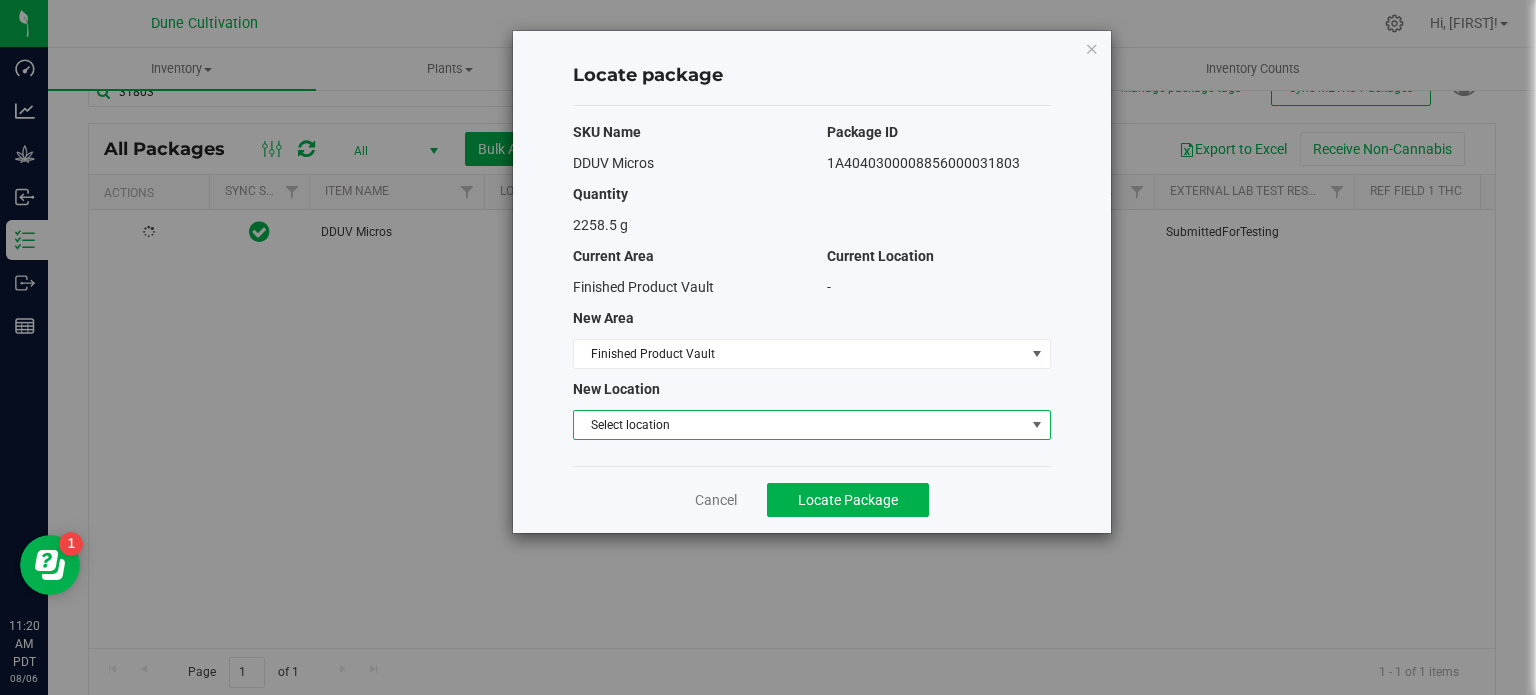 click on "Select location" at bounding box center [799, 425] 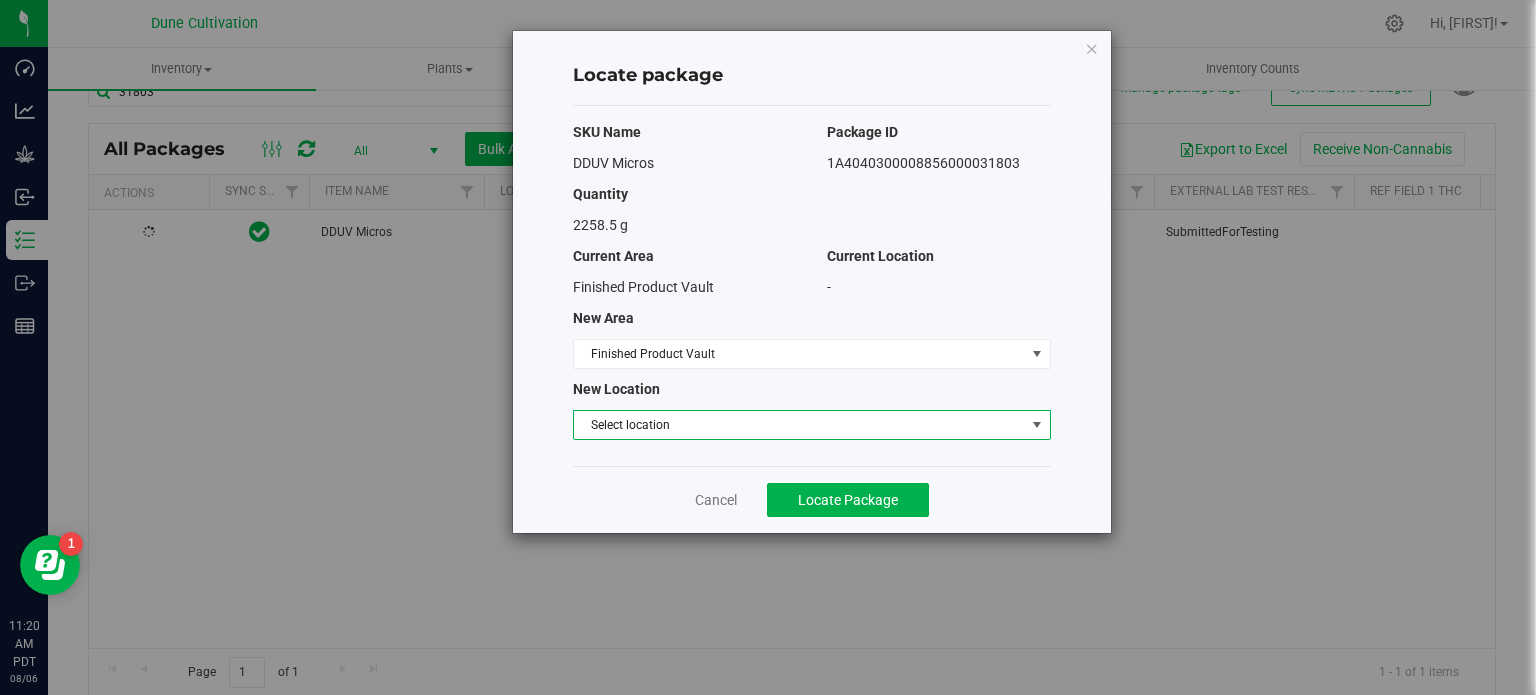 click on "Locate package
SKU Name
Package ID
DDUV Micros
1A4040300008856000031803
Quantity
2258.5 g
Current Area
Current Location
Finished Product Vault
-
New Area
Finished Product Vault Select area Cure 1 Cure Room Dry Cure 1 Vault Dry Cure 2 Vault Finished Product Vault Hallway Storage Non-cannabis warehouse 1 Non-cannabis warehouse 2 Packaging Room Rack #1 Level A Seed Vault Trim/Packaging" at bounding box center (812, 282) 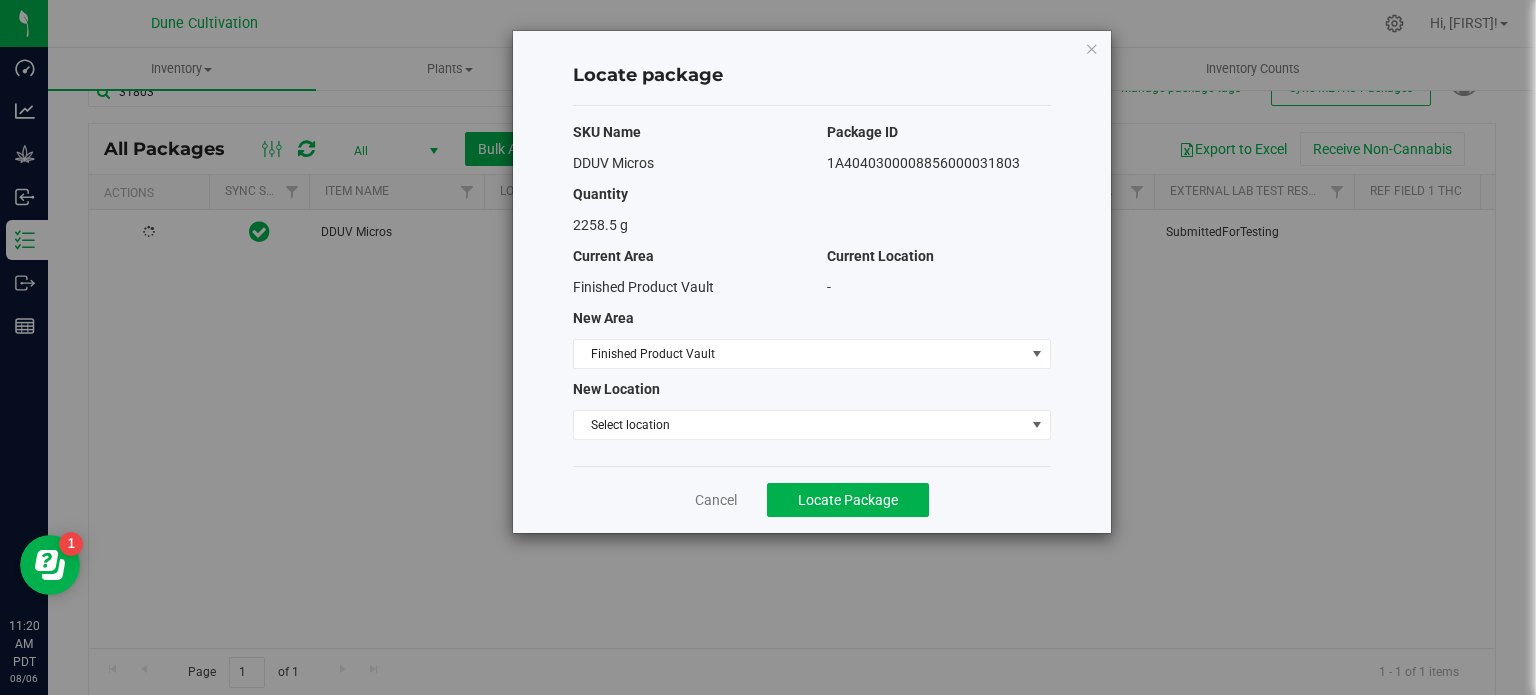 click on "SKU Name
Package ID
DDUV Micros
1A4040300008856000031803
Quantity
2258.5 g
Current Area
Current Location
Finished Product Vault
-
New Area
Finished Product Vault Select area Cure 1 Cure Room Dry Cure 1 Vault Dry Cure 2 Vault Finished Product Vault Hallway Storage Non-cannabis warehouse 1 Non-cannabis warehouse 2 Packaging Room Rack #1 Level A Seed Vault Trim/Packaging
New Location" at bounding box center (812, 286) 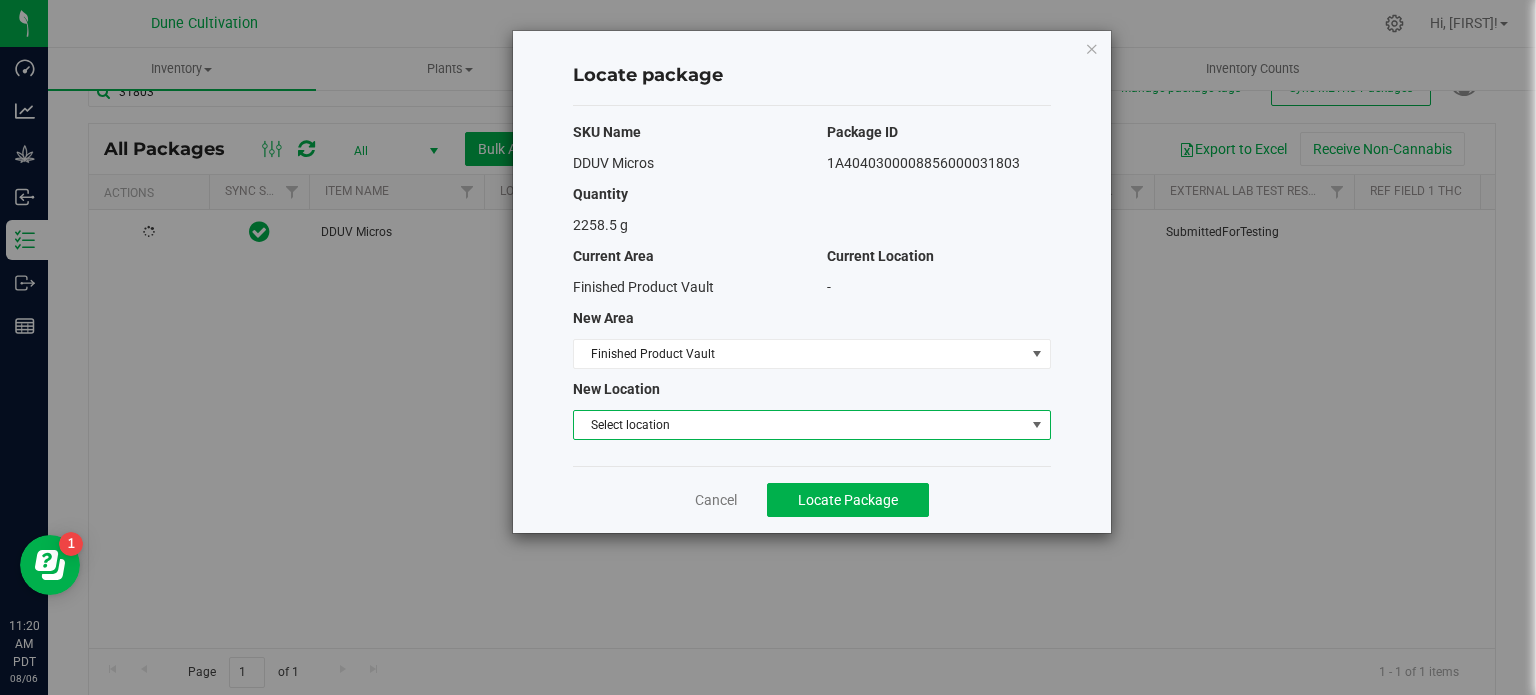 click on "Select location" at bounding box center (799, 425) 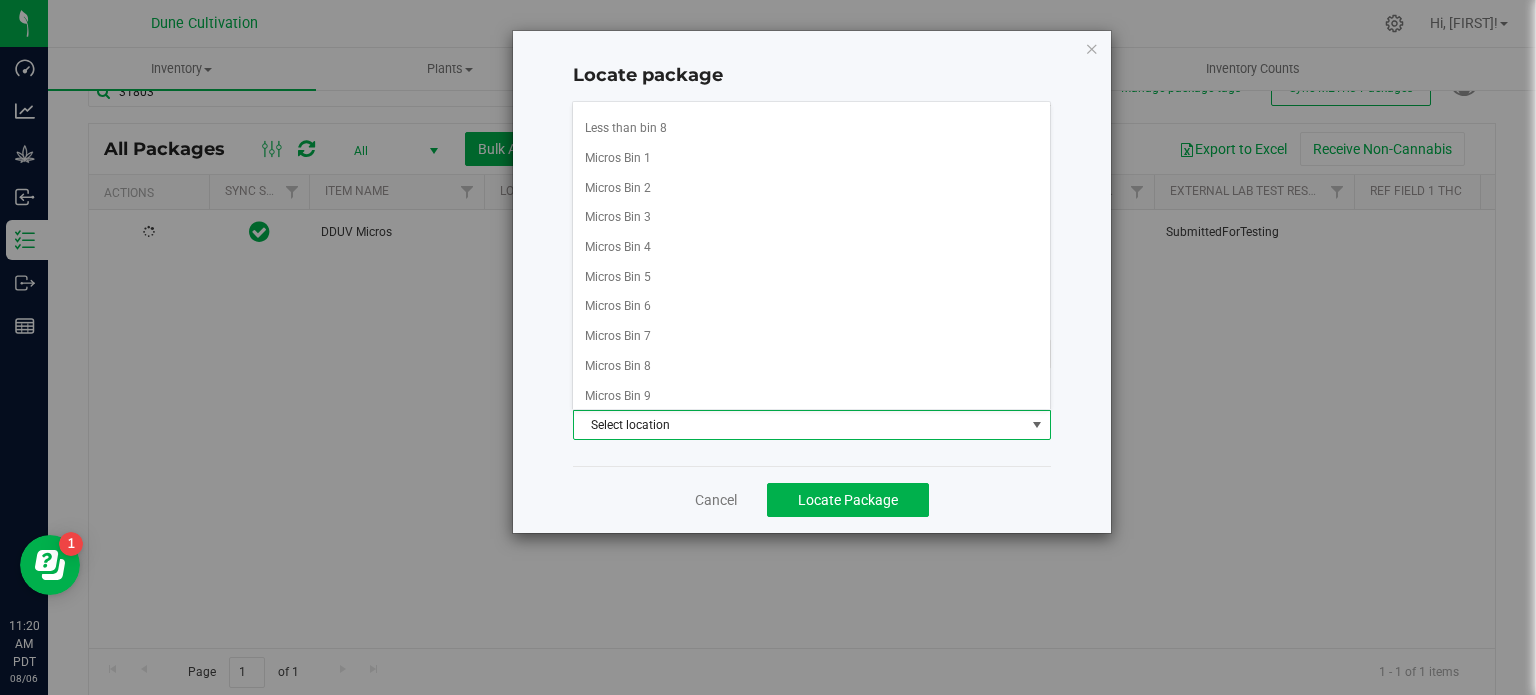scroll, scrollTop: 2250, scrollLeft: 0, axis: vertical 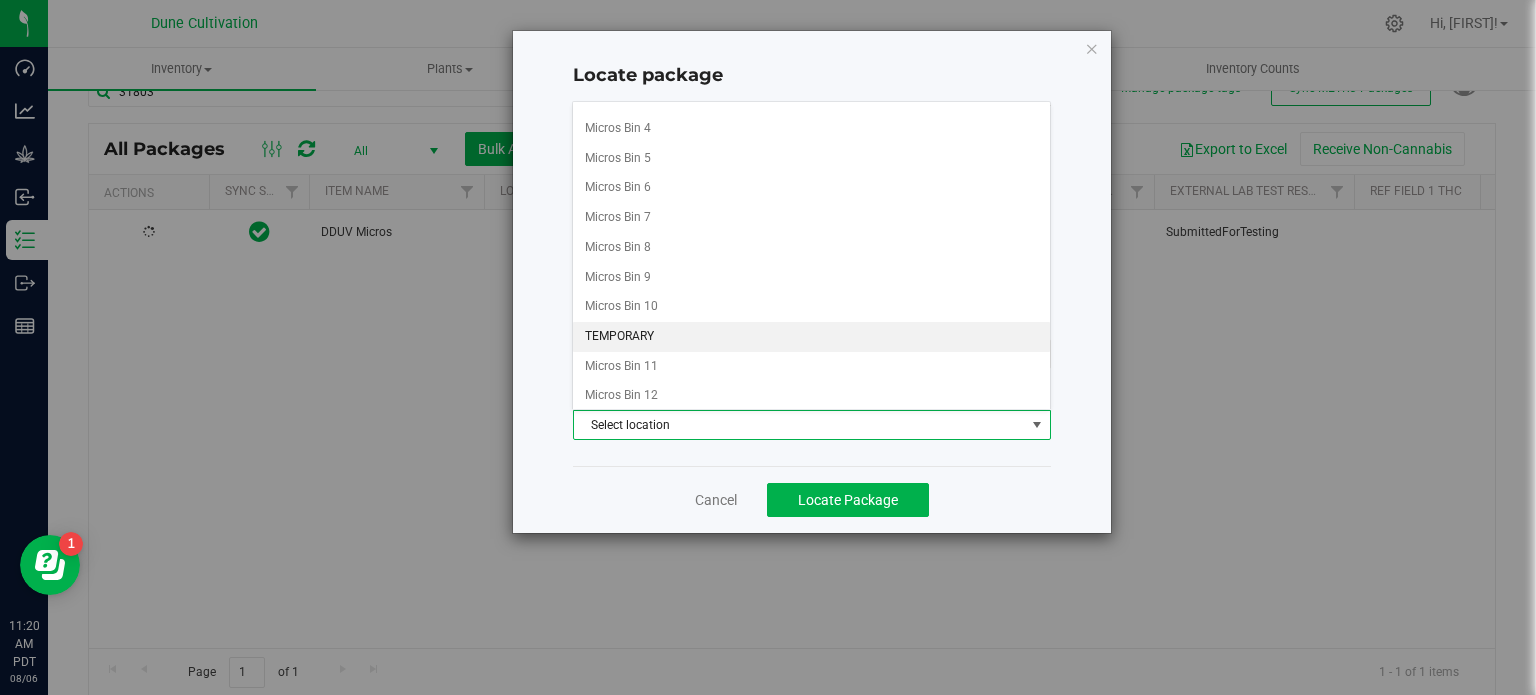 click on "TEMPORARY" at bounding box center (811, 337) 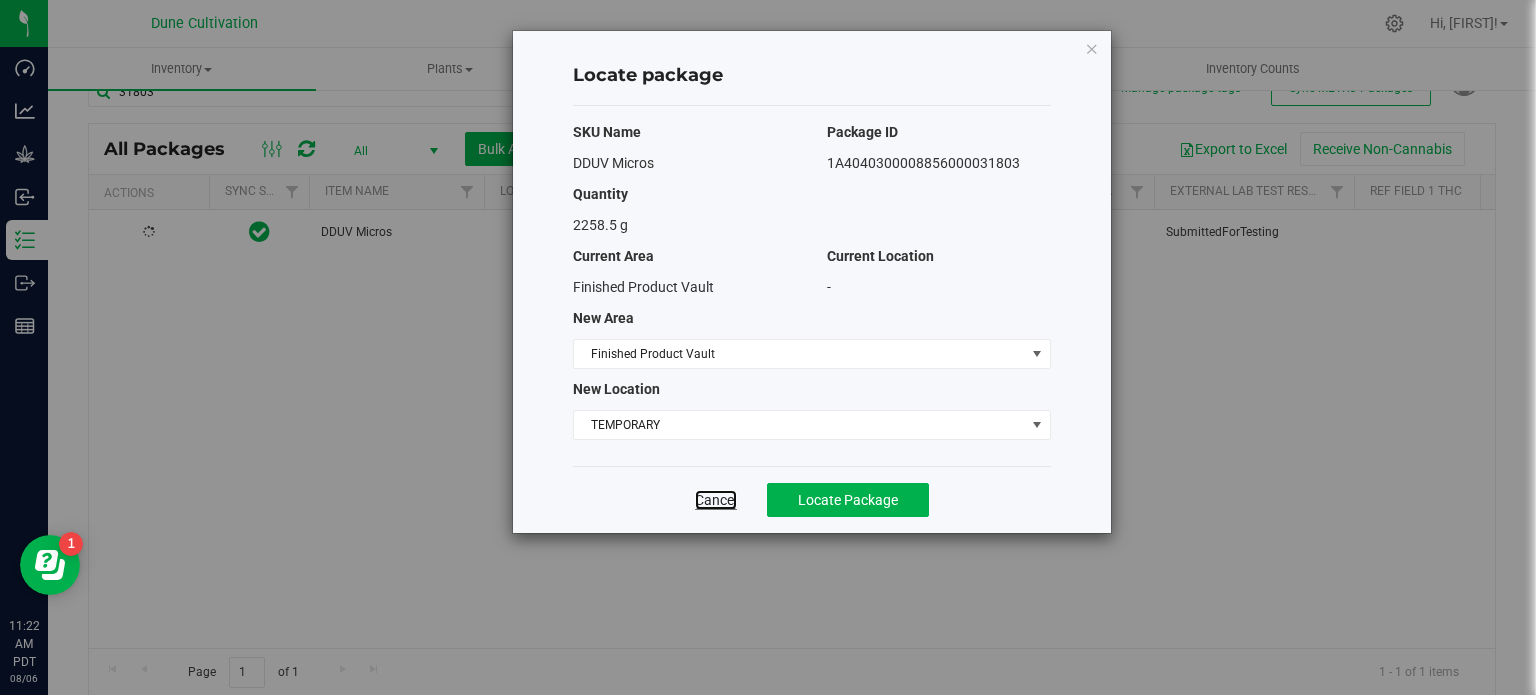 click on "Cancel" at bounding box center (716, 500) 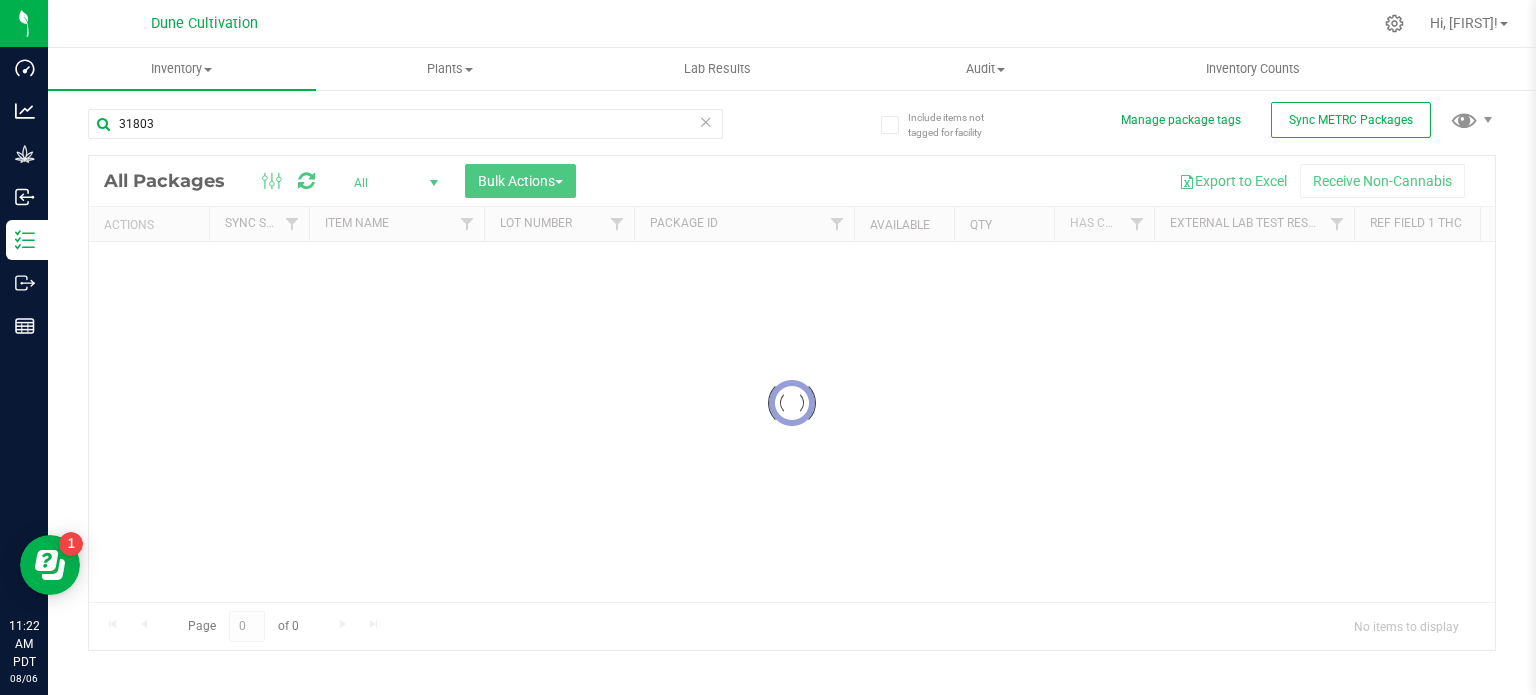 scroll, scrollTop: 3, scrollLeft: 0, axis: vertical 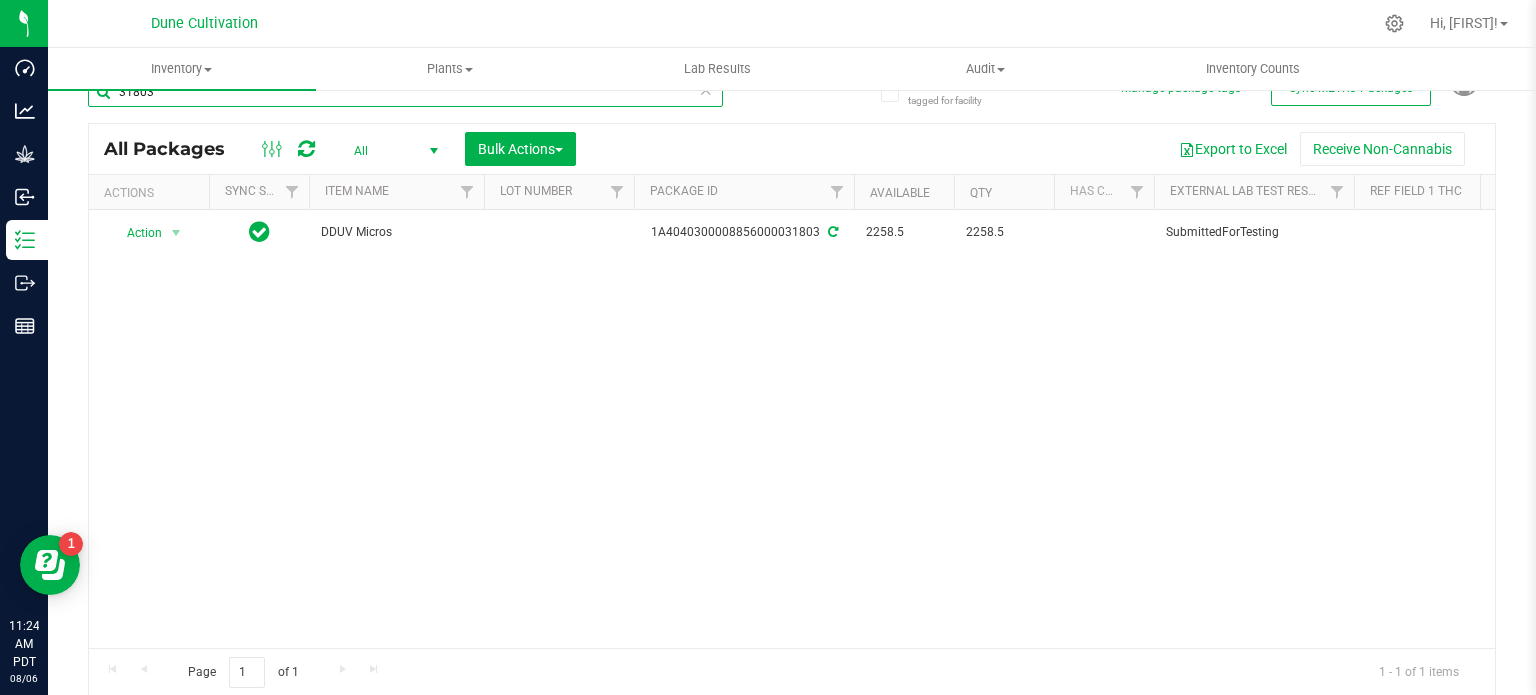 click on "31803" at bounding box center [405, 92] 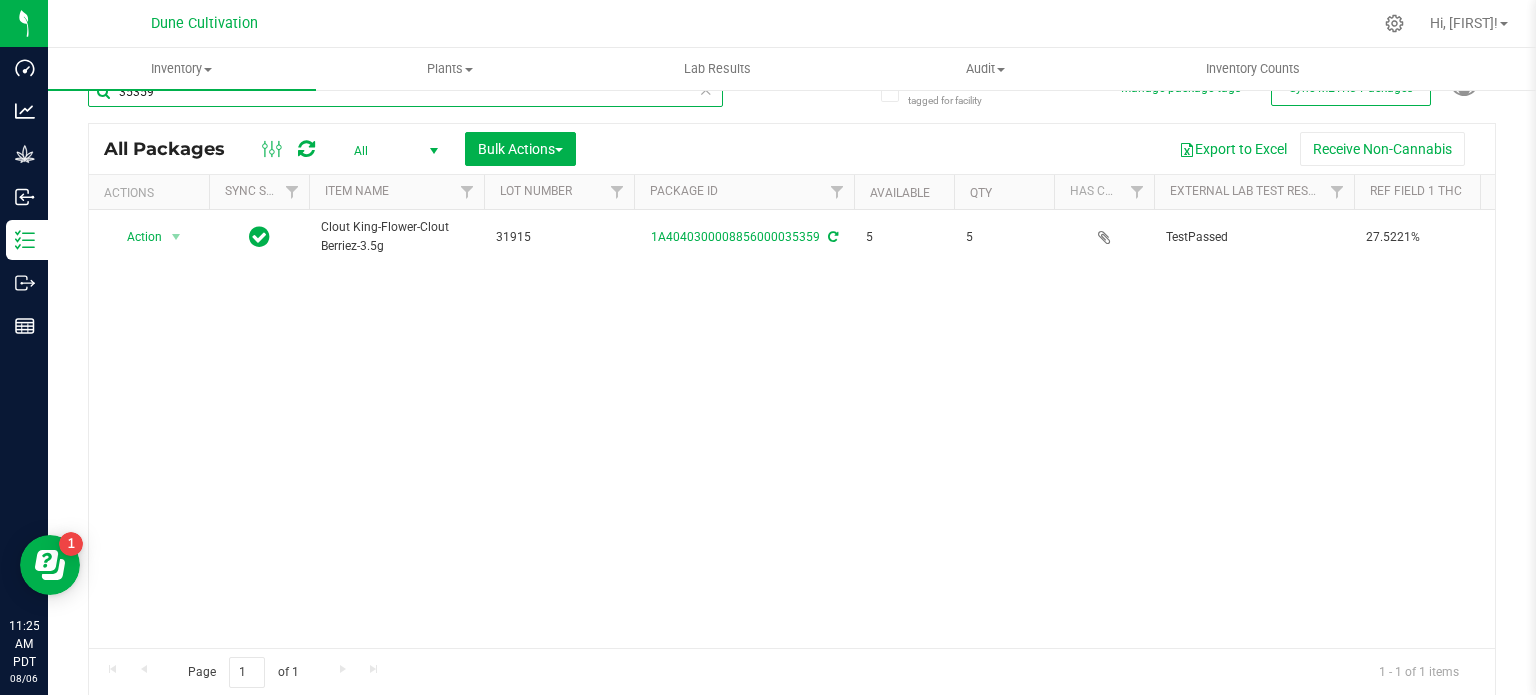 scroll, scrollTop: 0, scrollLeft: 0, axis: both 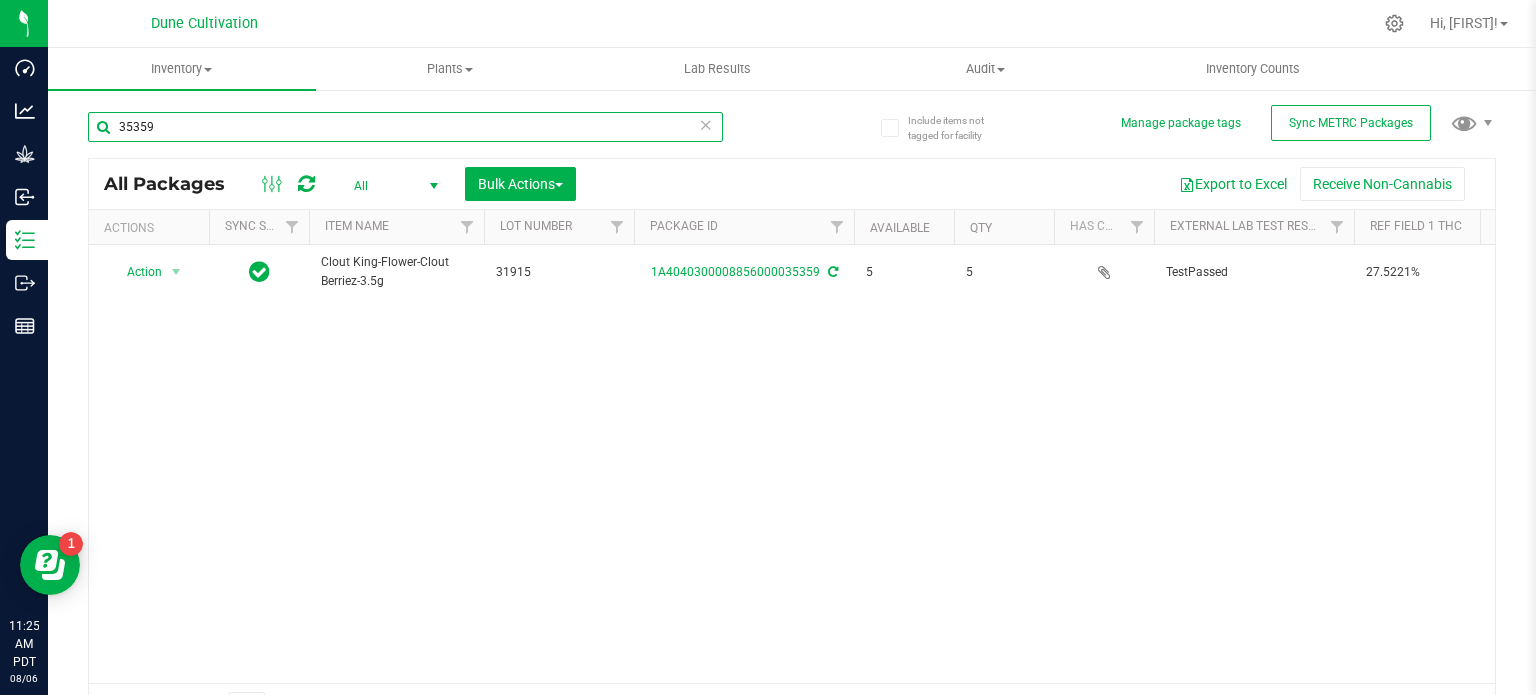 click on "35359" at bounding box center [405, 127] 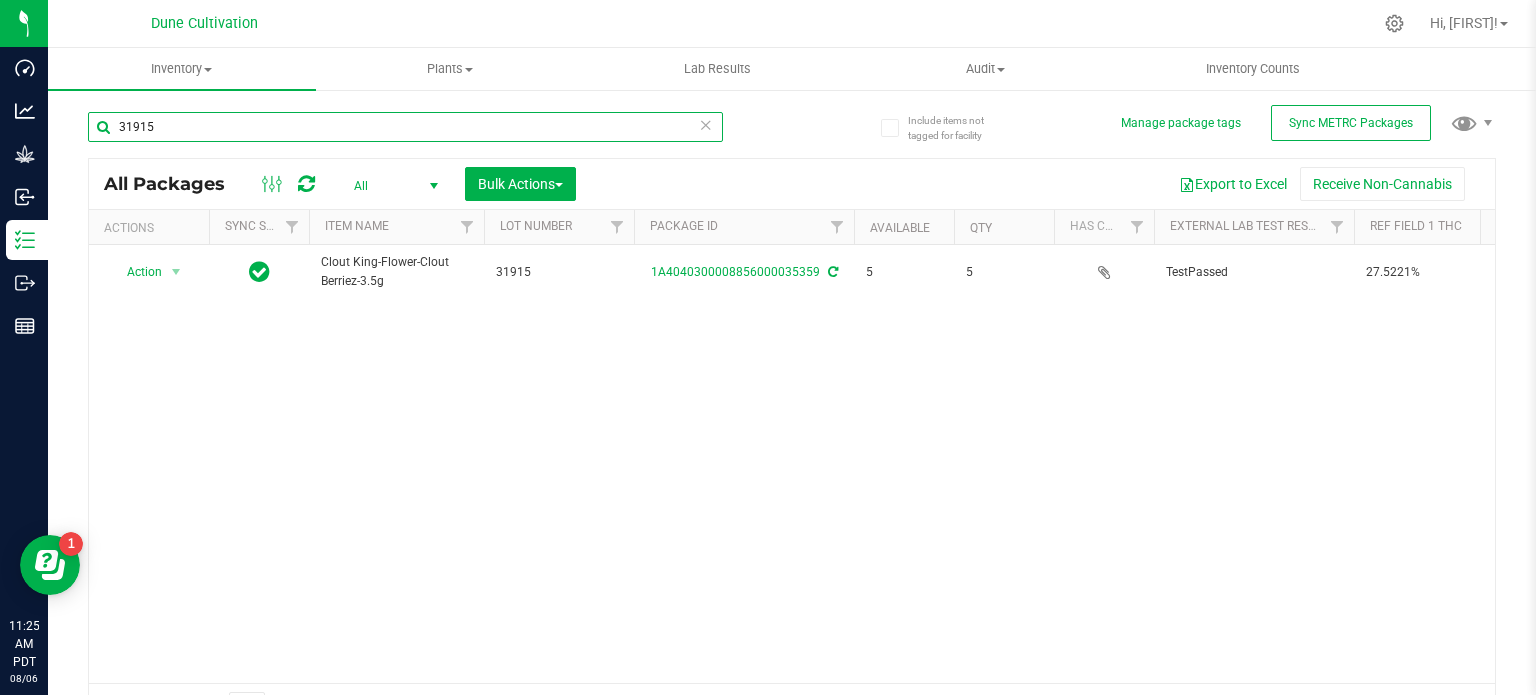type on "31915" 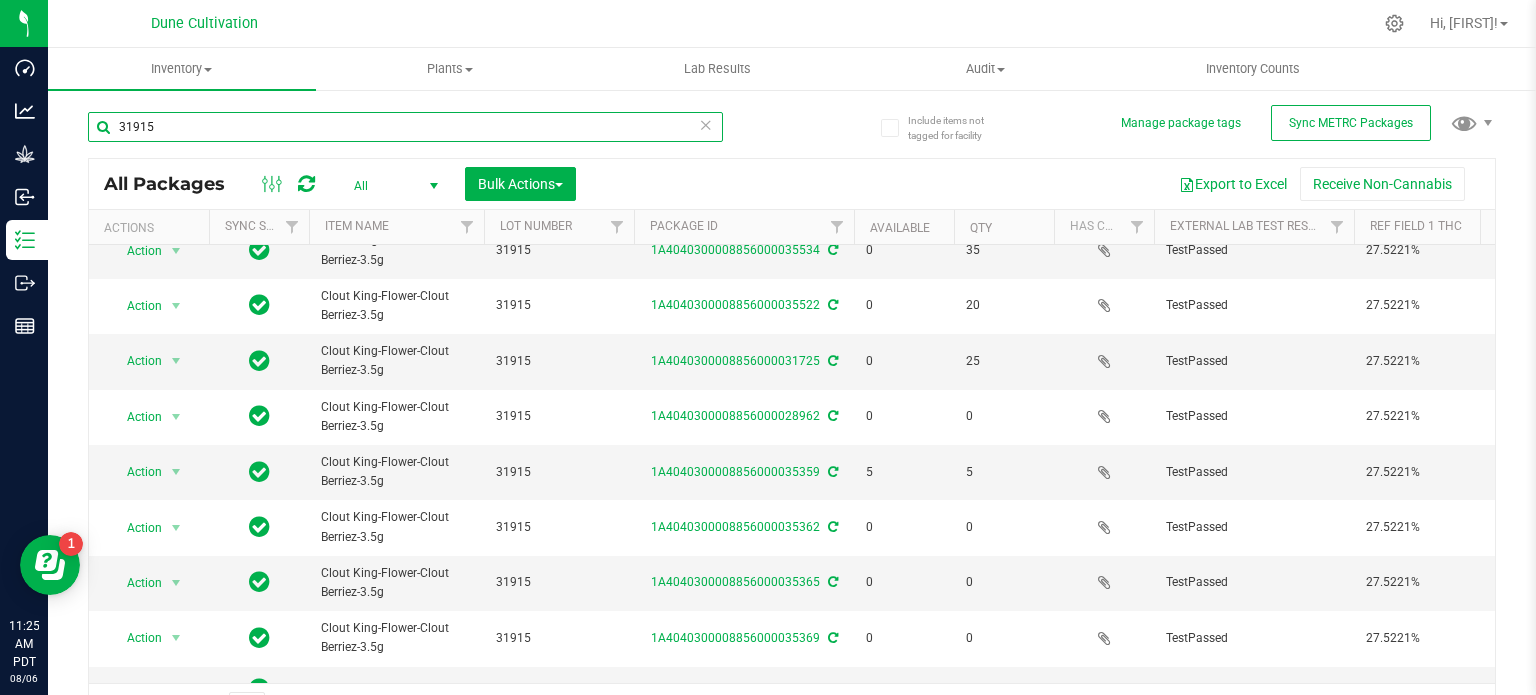 scroll, scrollTop: 248, scrollLeft: 0, axis: vertical 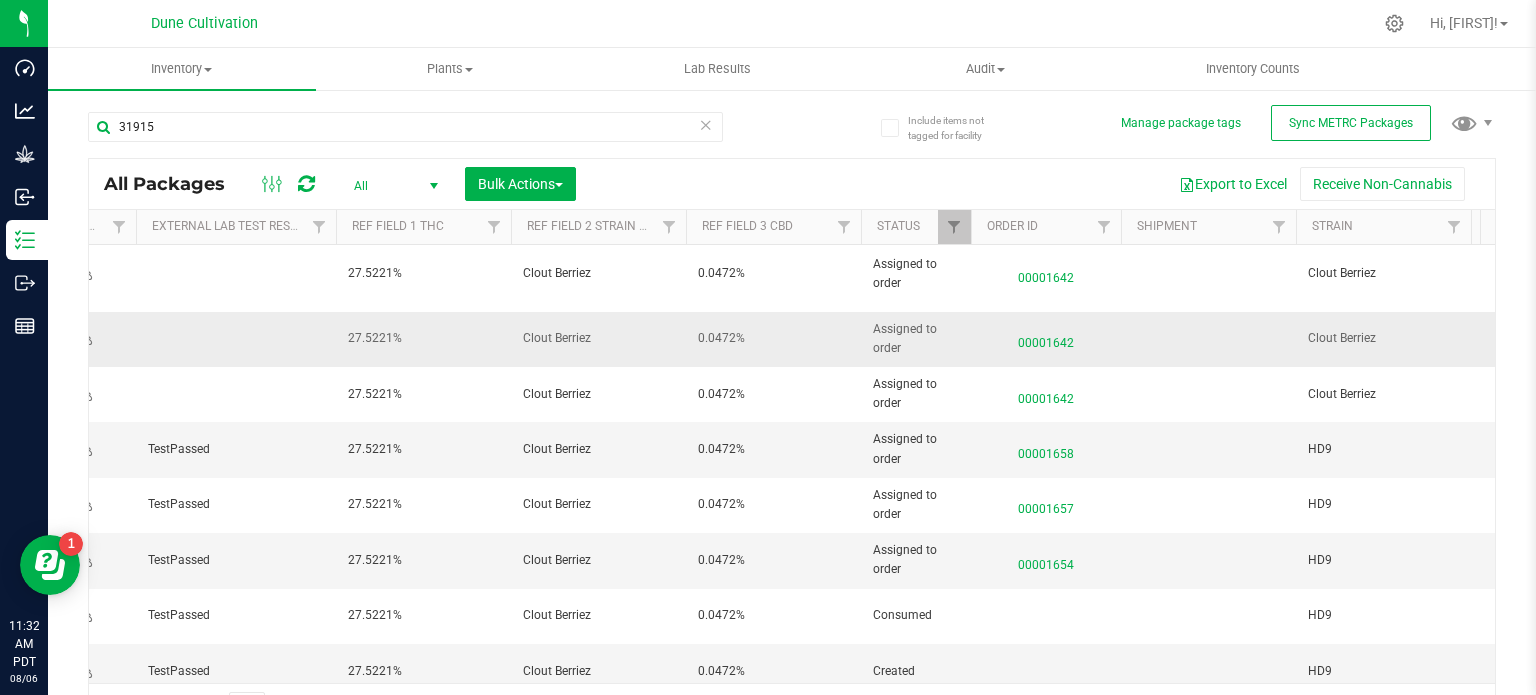 click on "00001642" at bounding box center (1046, 338) 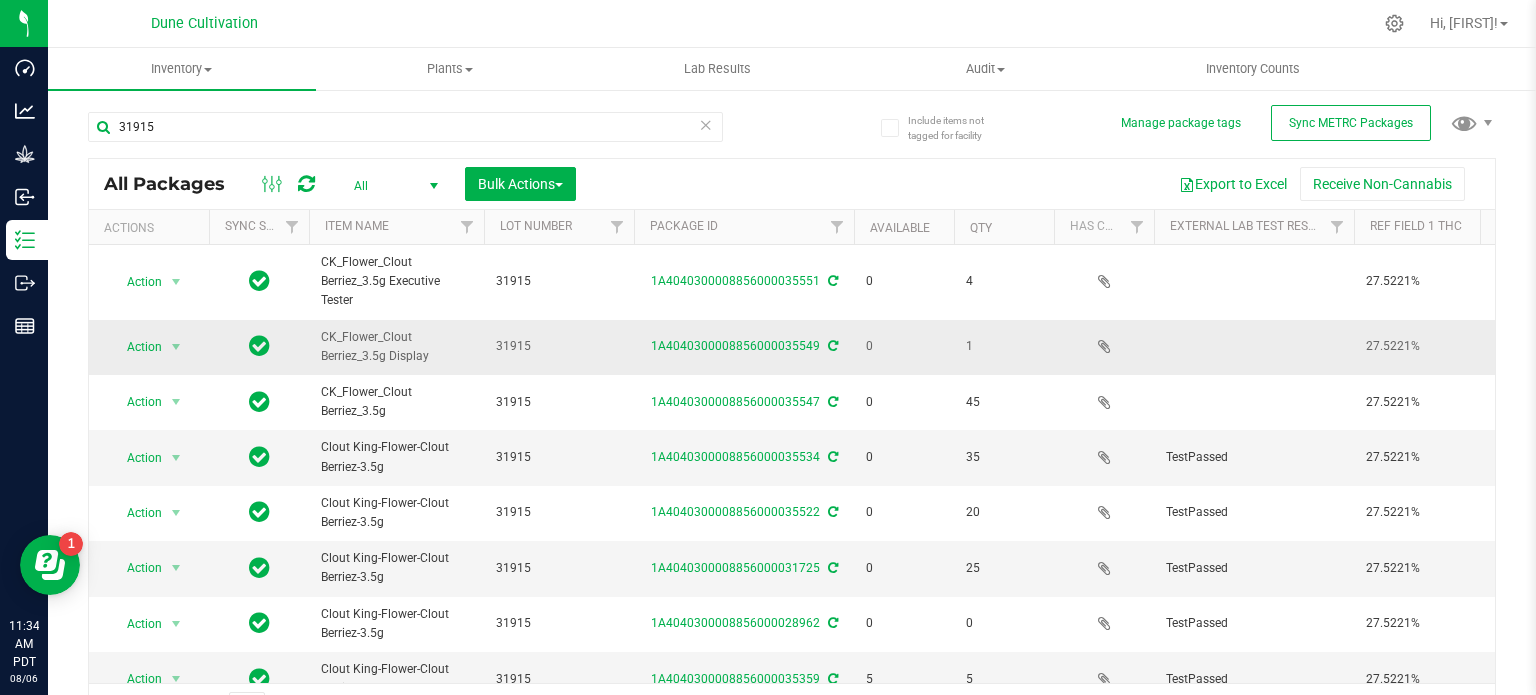 scroll, scrollTop: 32, scrollLeft: 4, axis: both 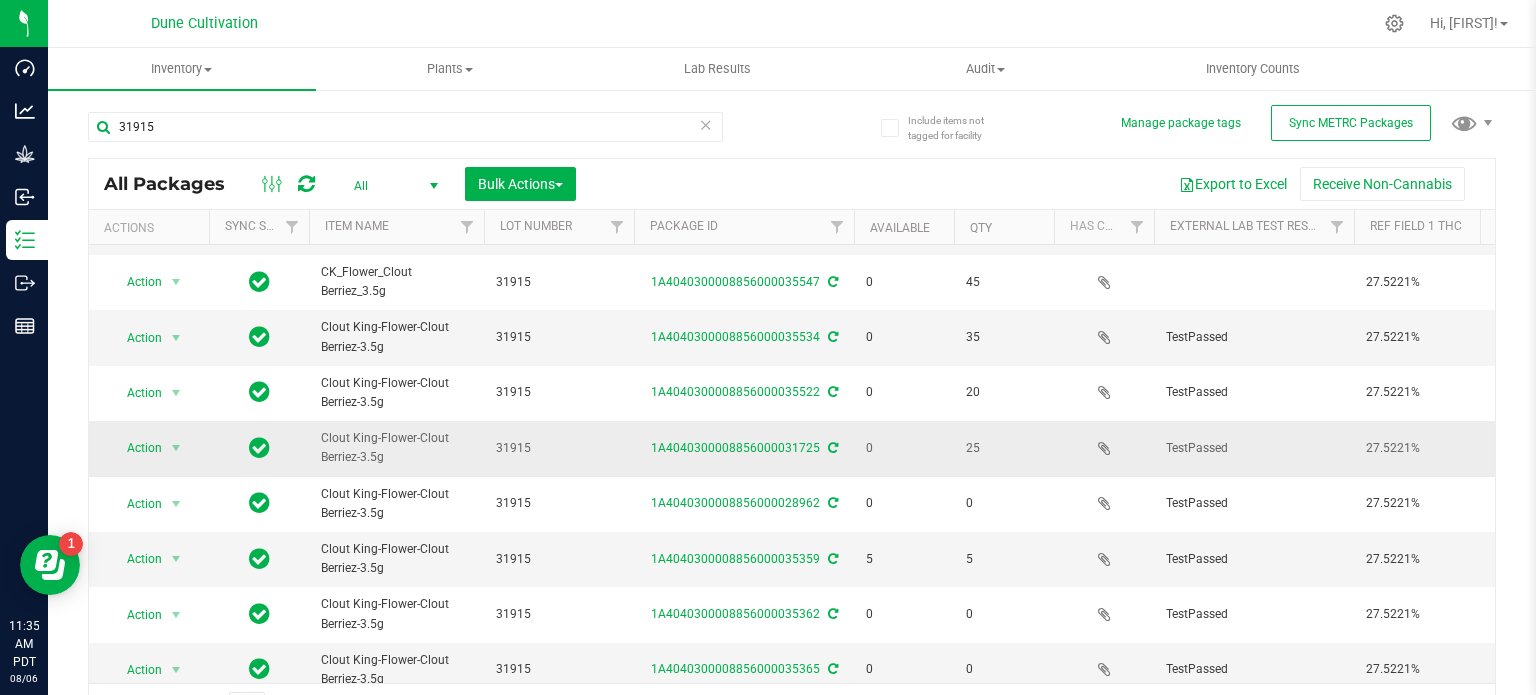 click on "5" at bounding box center [1004, 559] 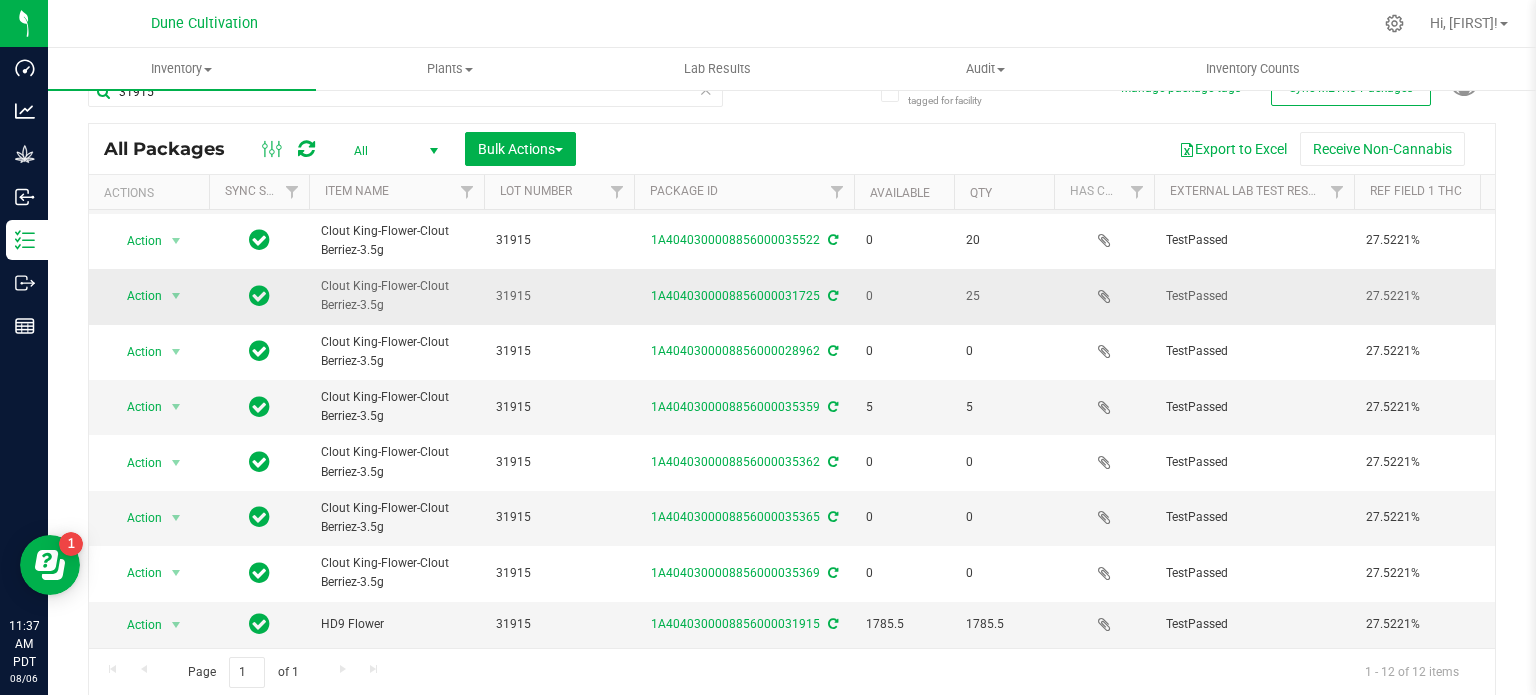 click on "31915" at bounding box center [559, 296] 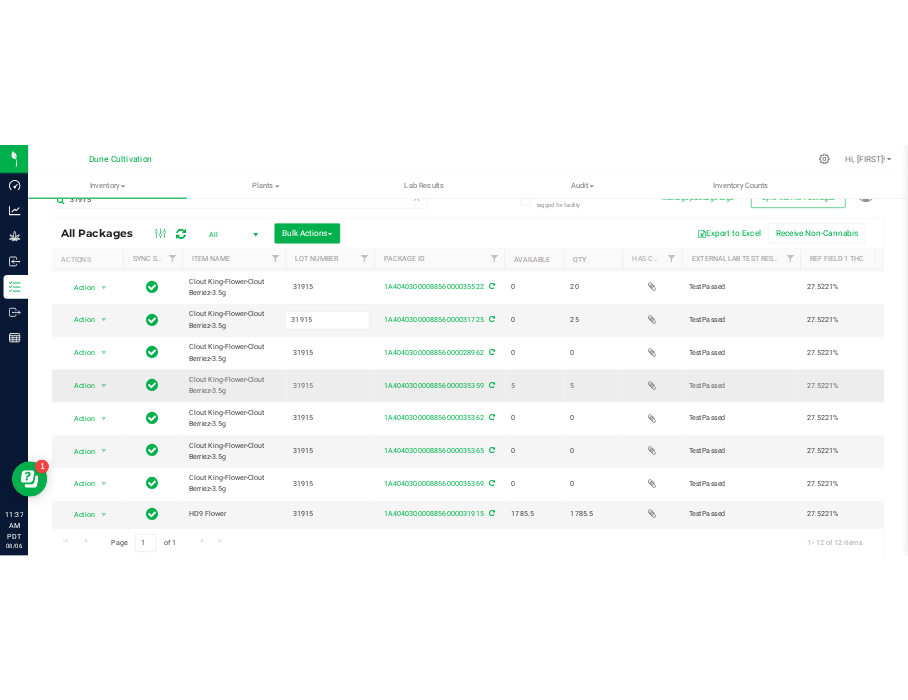 scroll, scrollTop: 0, scrollLeft: 0, axis: both 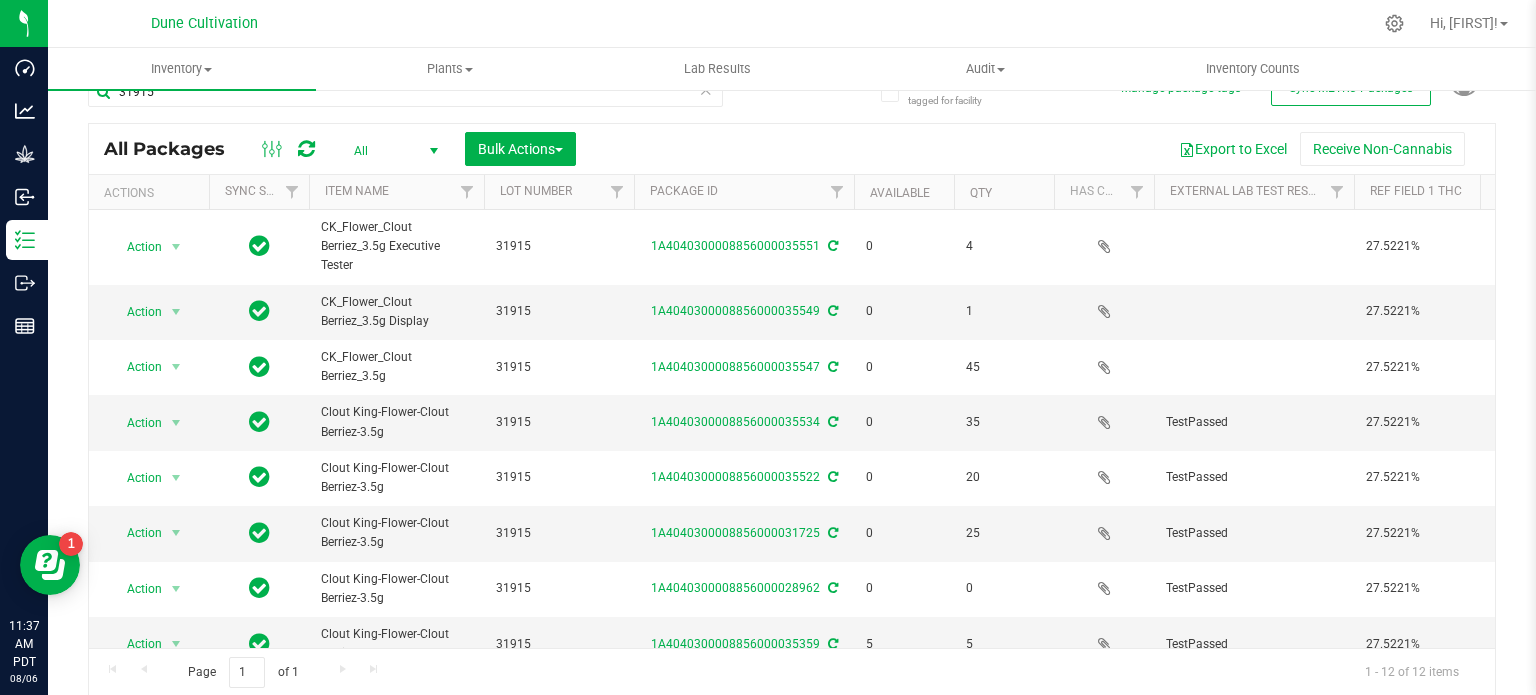 click on "Export to Excel
Receive Non-Cannabis" at bounding box center (1035, 149) 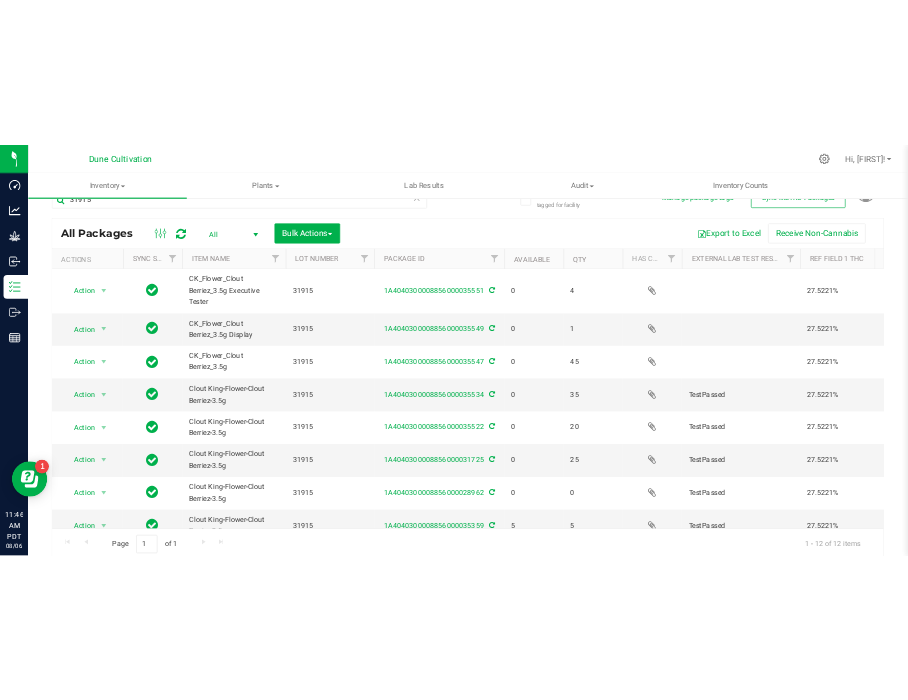 scroll, scrollTop: 33, scrollLeft: 0, axis: vertical 